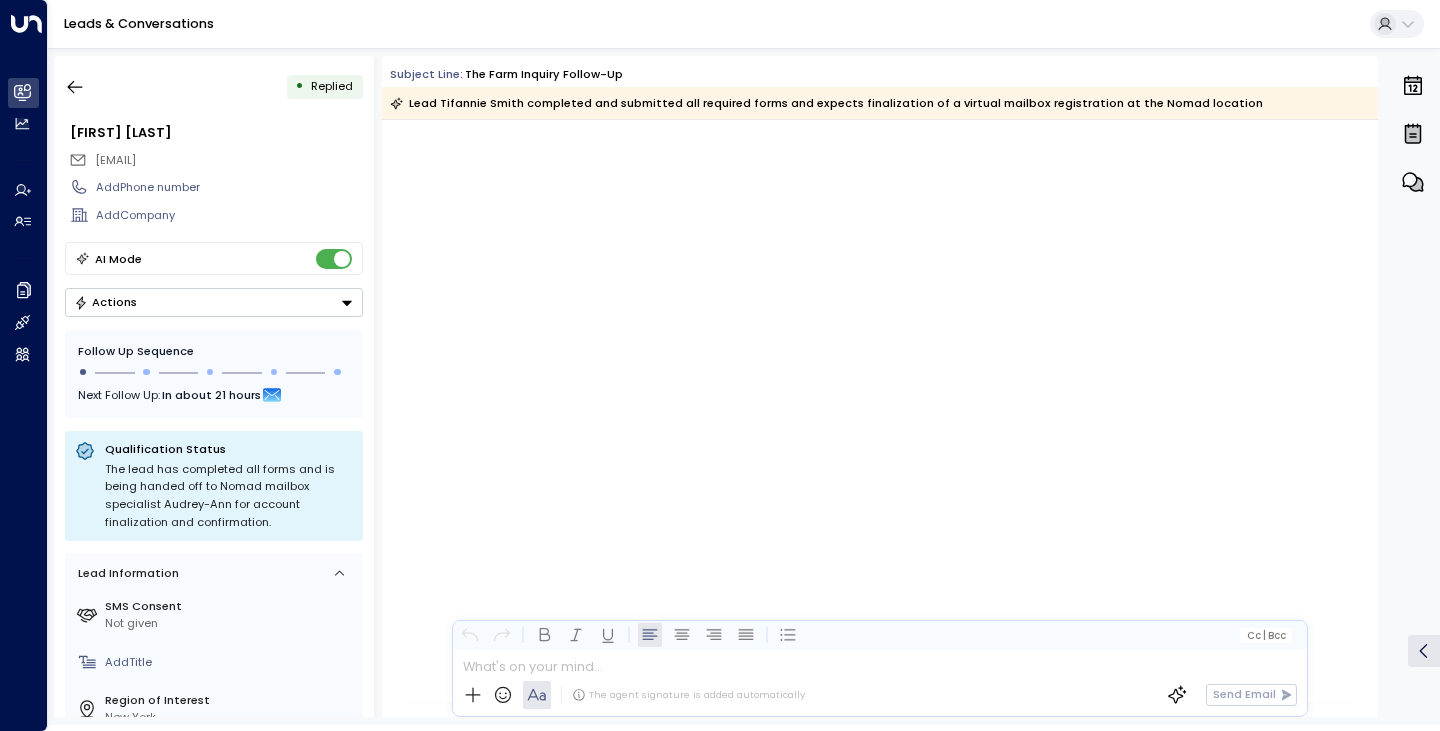 scroll, scrollTop: 0, scrollLeft: 0, axis: both 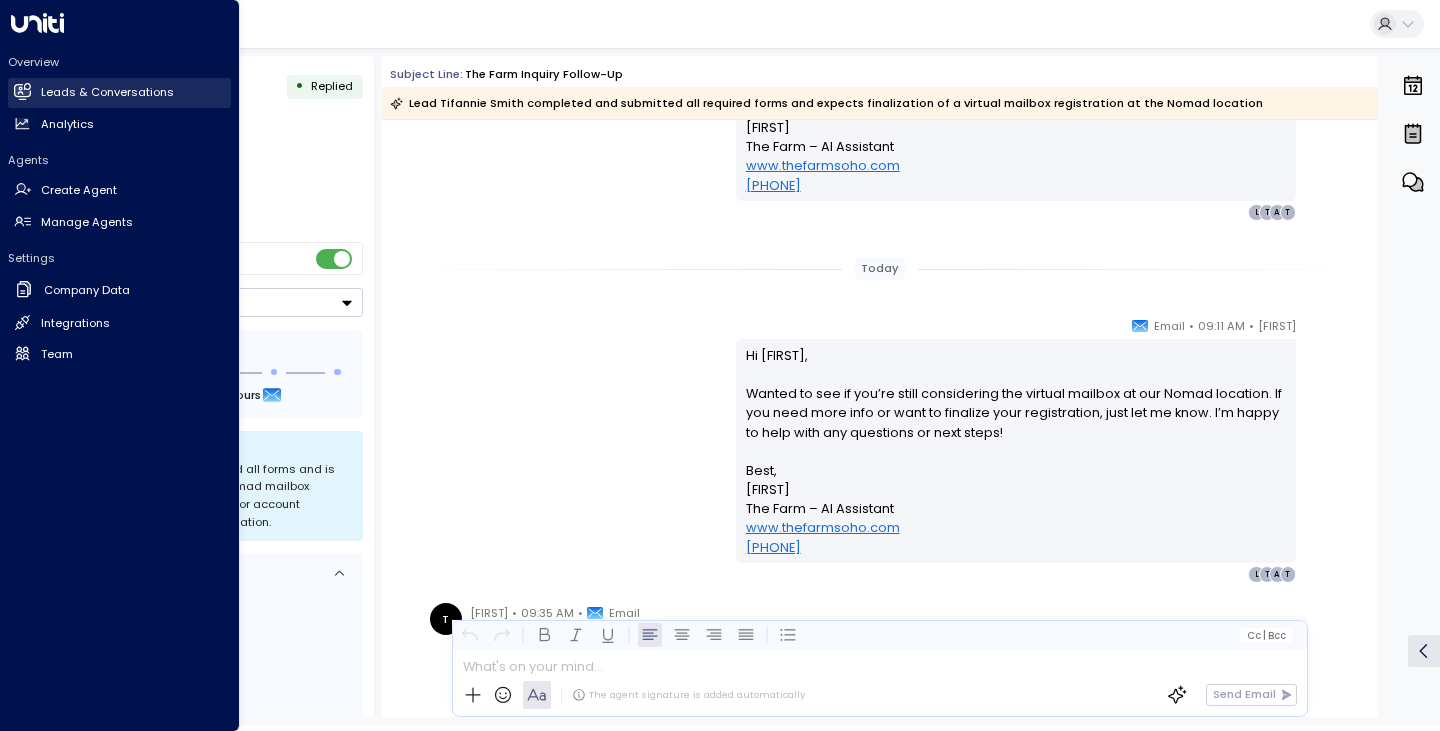 click on "Leads & Conversations" at bounding box center [107, 92] 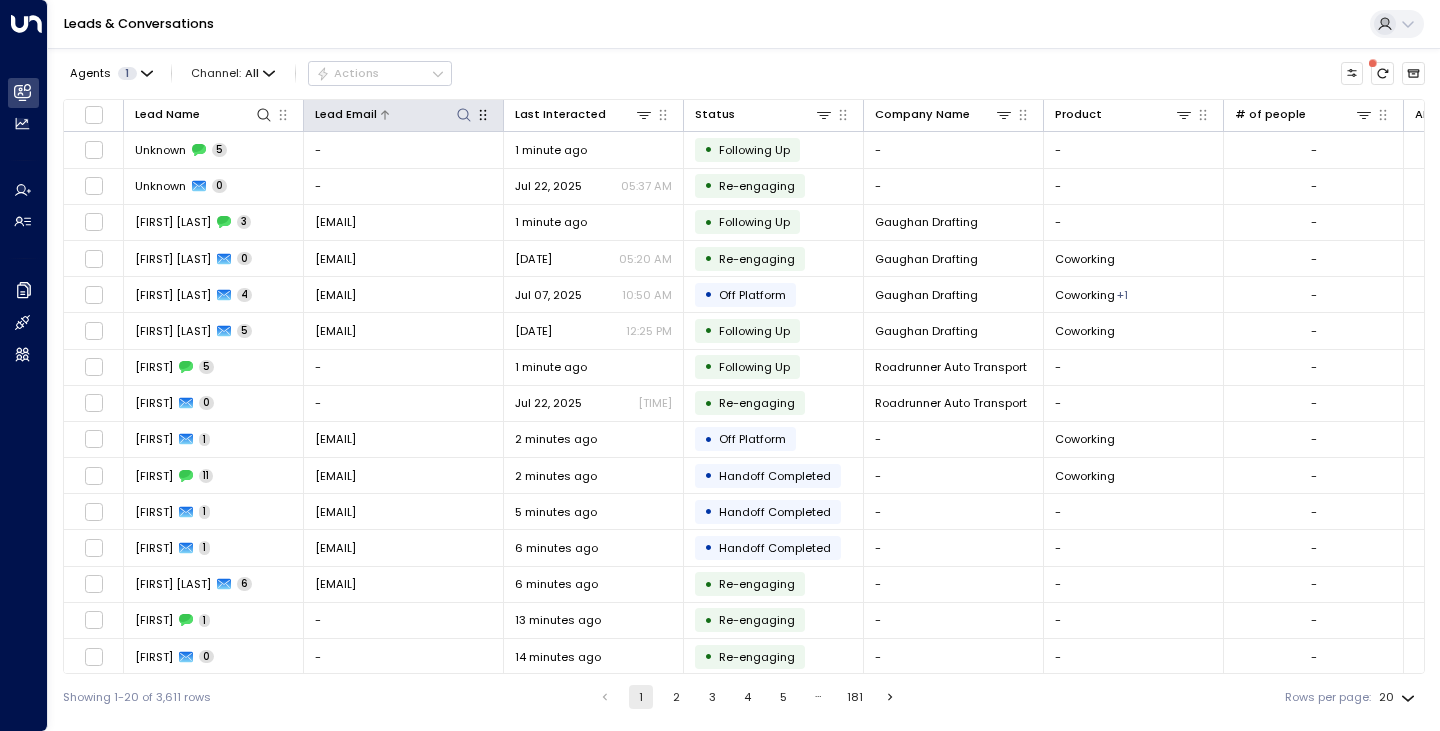 click 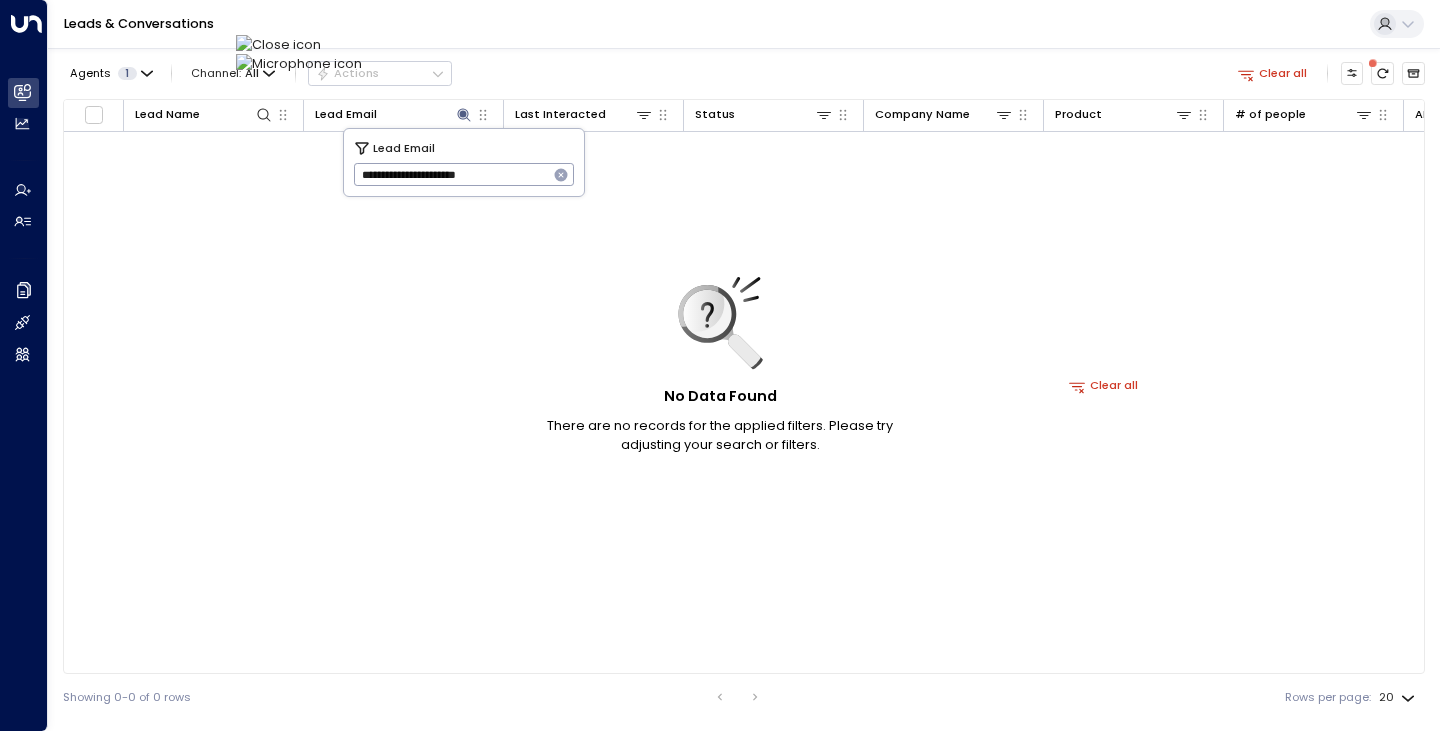 type on "**********" 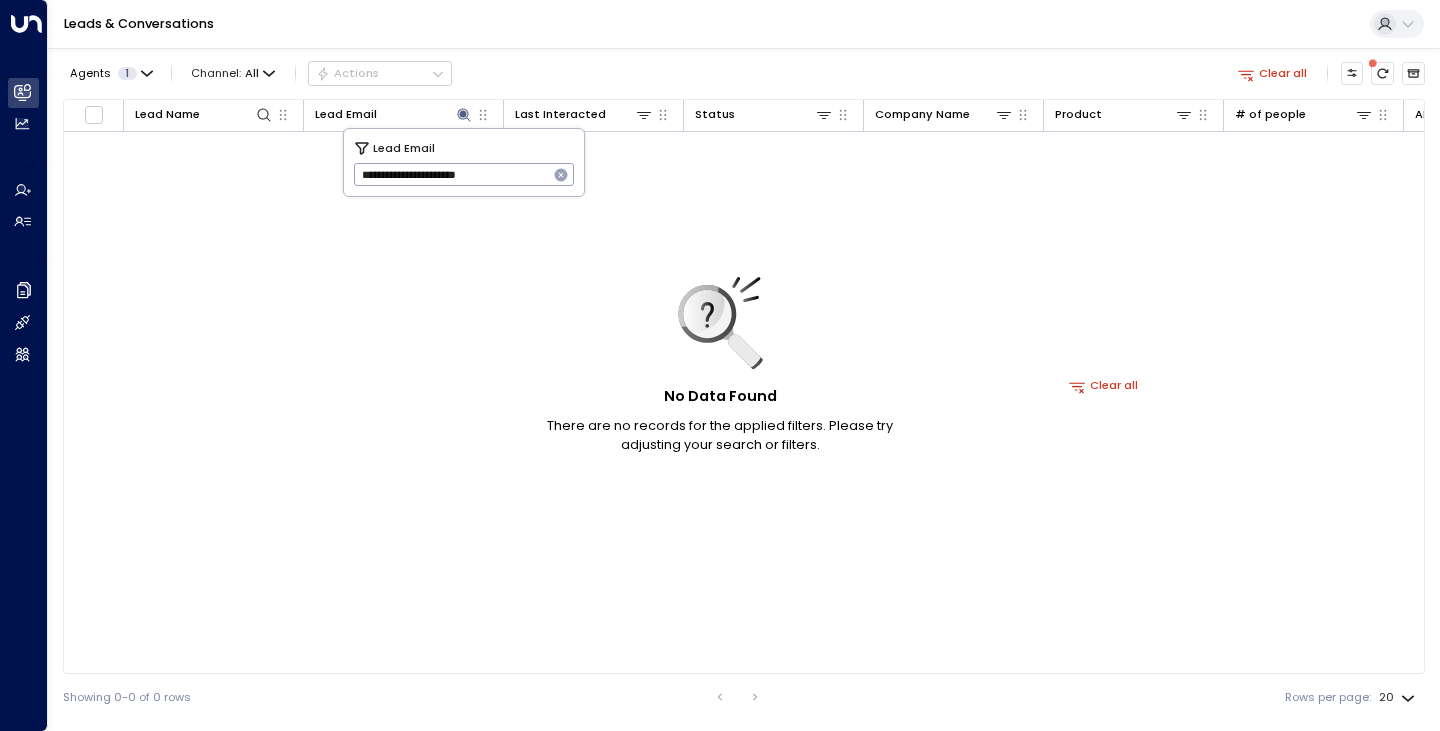 click 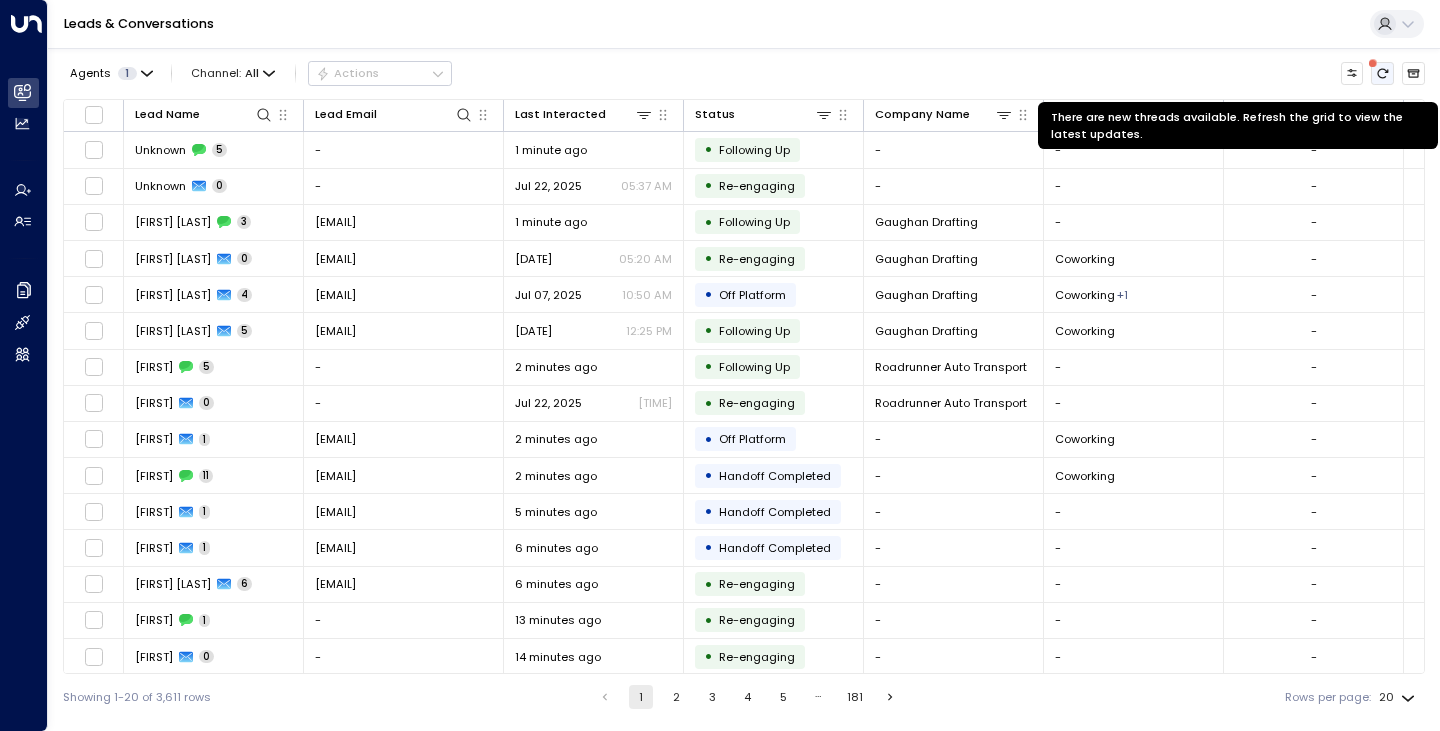 click 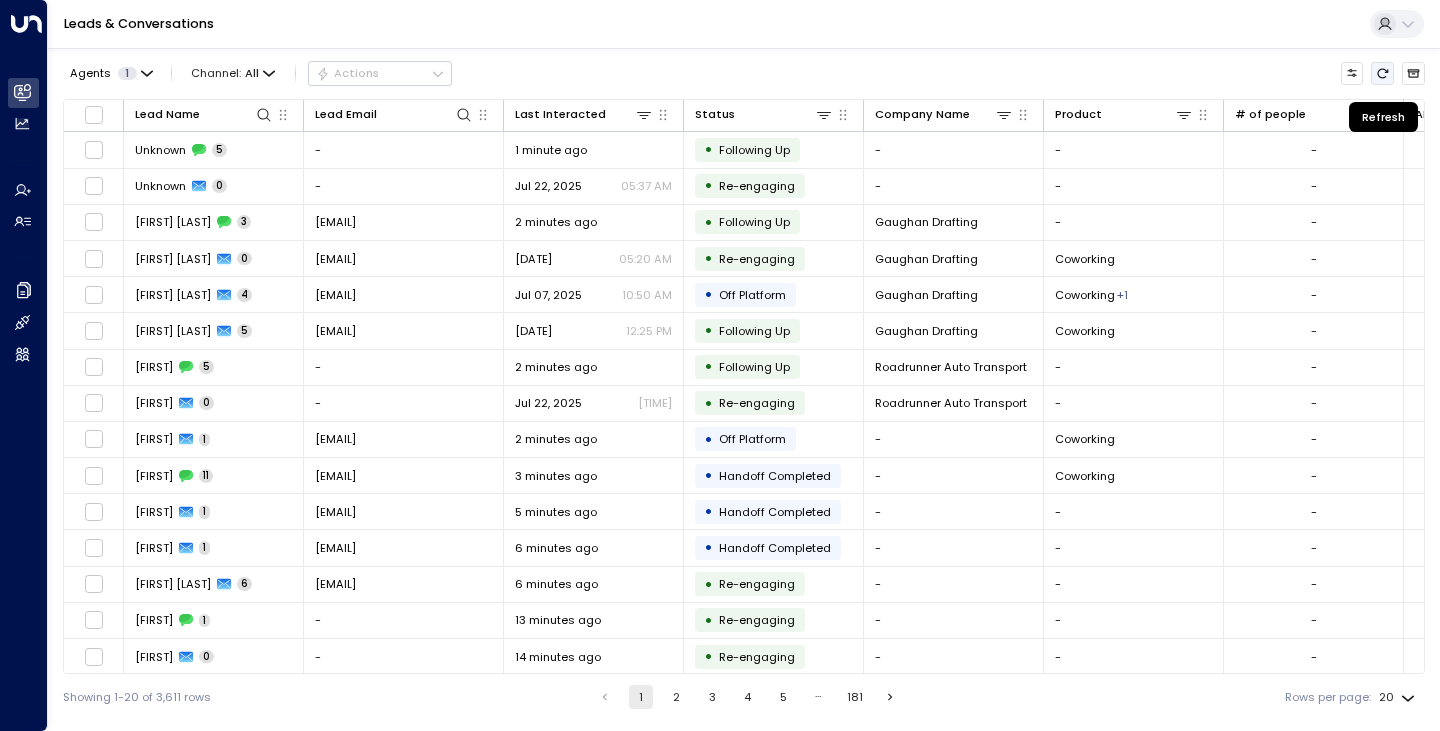 click 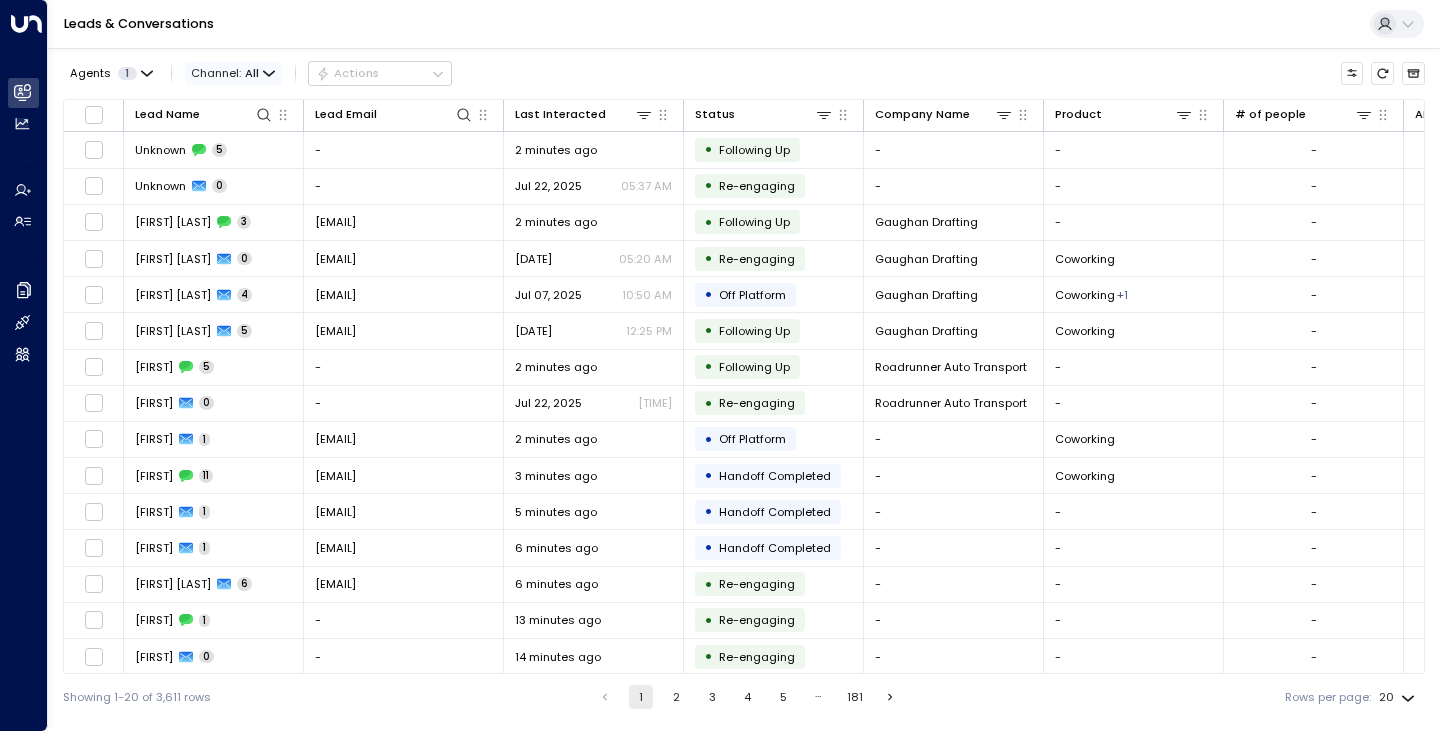 click on "Channel: All" at bounding box center [233, 73] 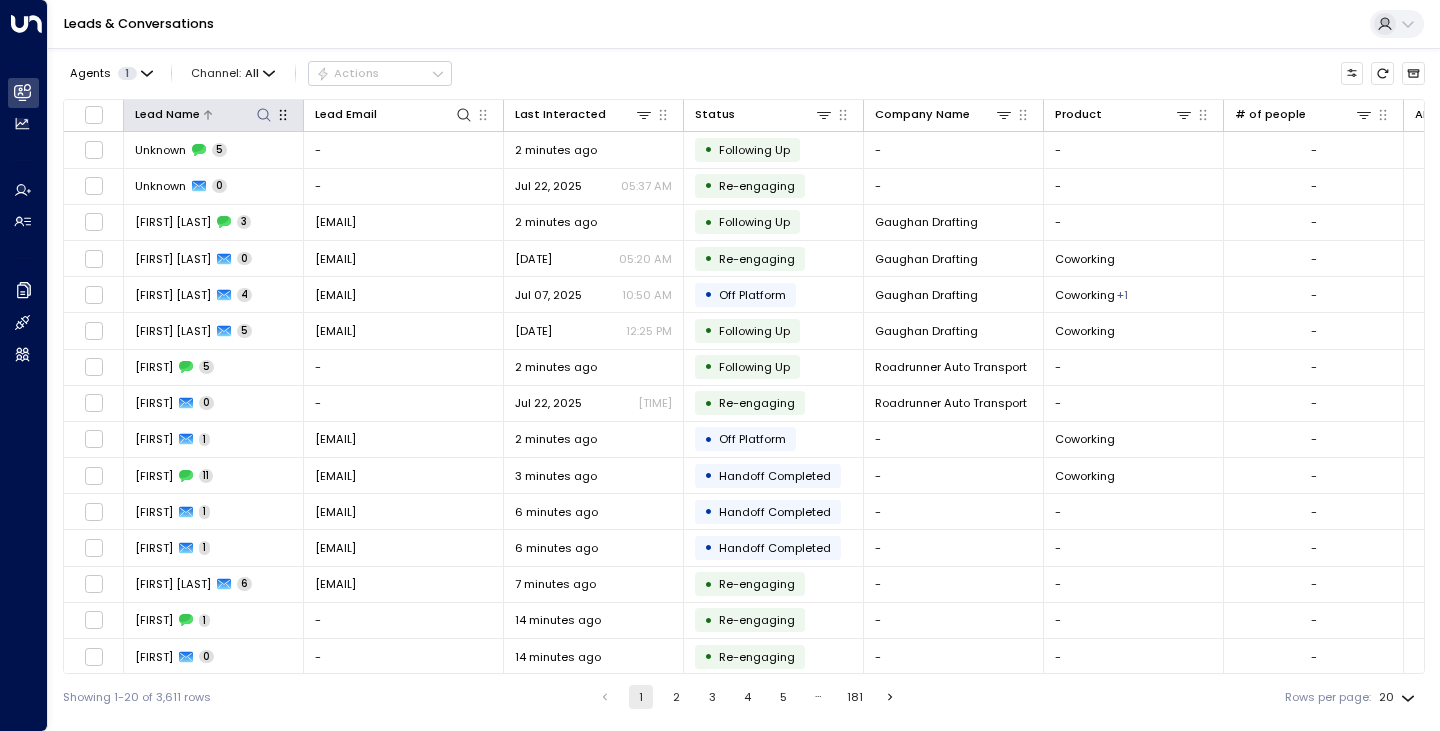 click 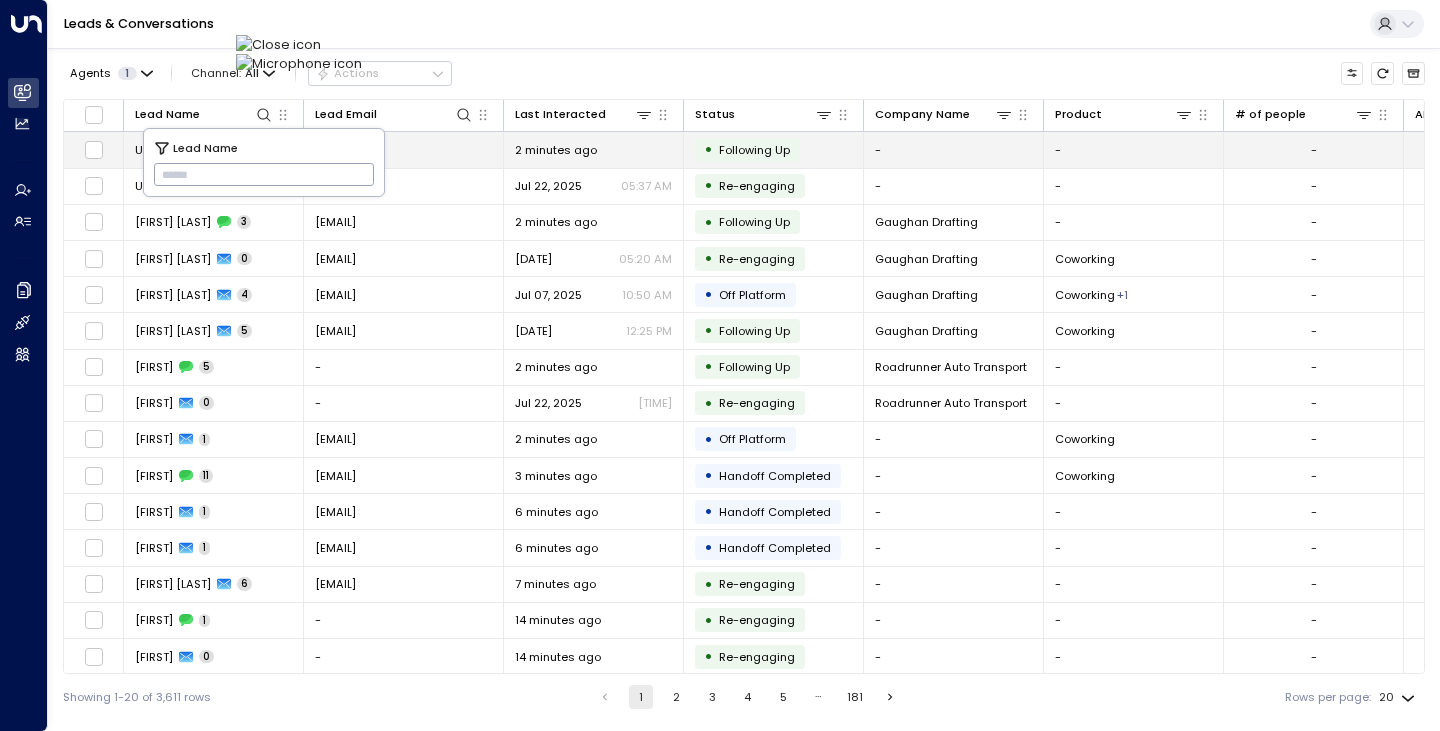 type on "**********" 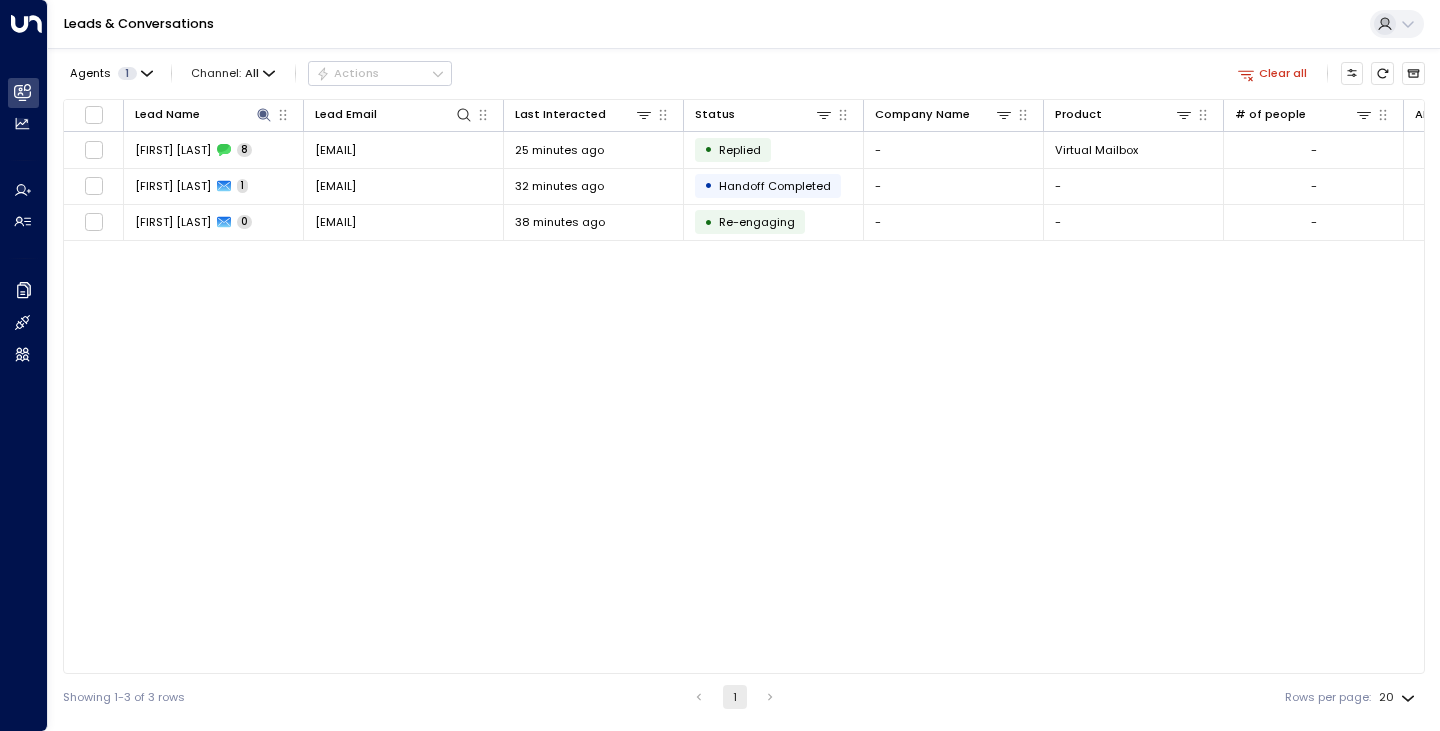 click on "Lead Name Lead Email Last Interacted Status Company Name Product # of people AI mode Trigger Region Location Cleo Johnson 8 [EMAIL] 25 minutes ago • Replied - Virtual Mailbox - [PHONE] - - Cleo Johnson 1 [EMAIL] 32 minutes ago • Handoff Completed - - - [EMAIL] - - Cleo Johnson 0 [EMAIL] 38 minutes ago • Re-engaging - - - [EMAIL] - -" at bounding box center [744, 386] 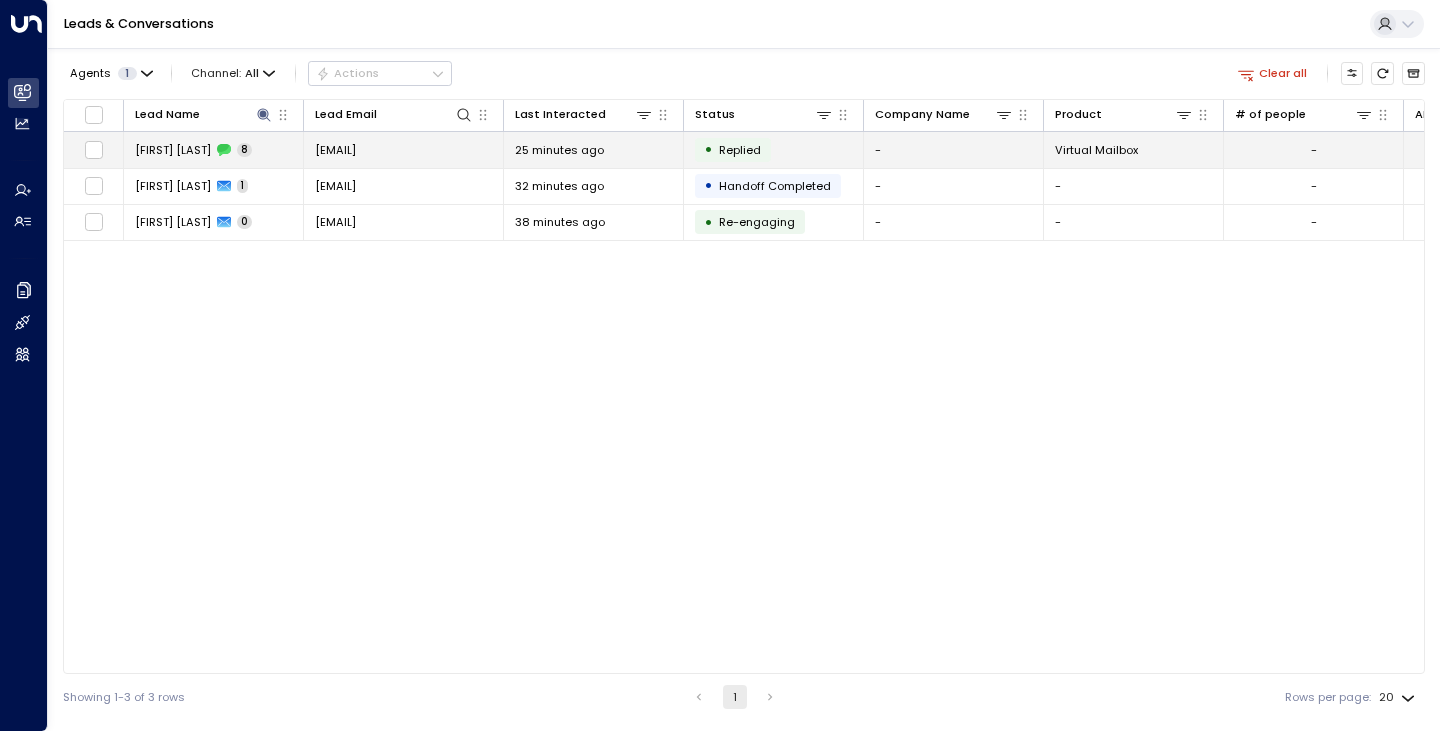 click on "[FIRST] [LAST]" at bounding box center [173, 150] 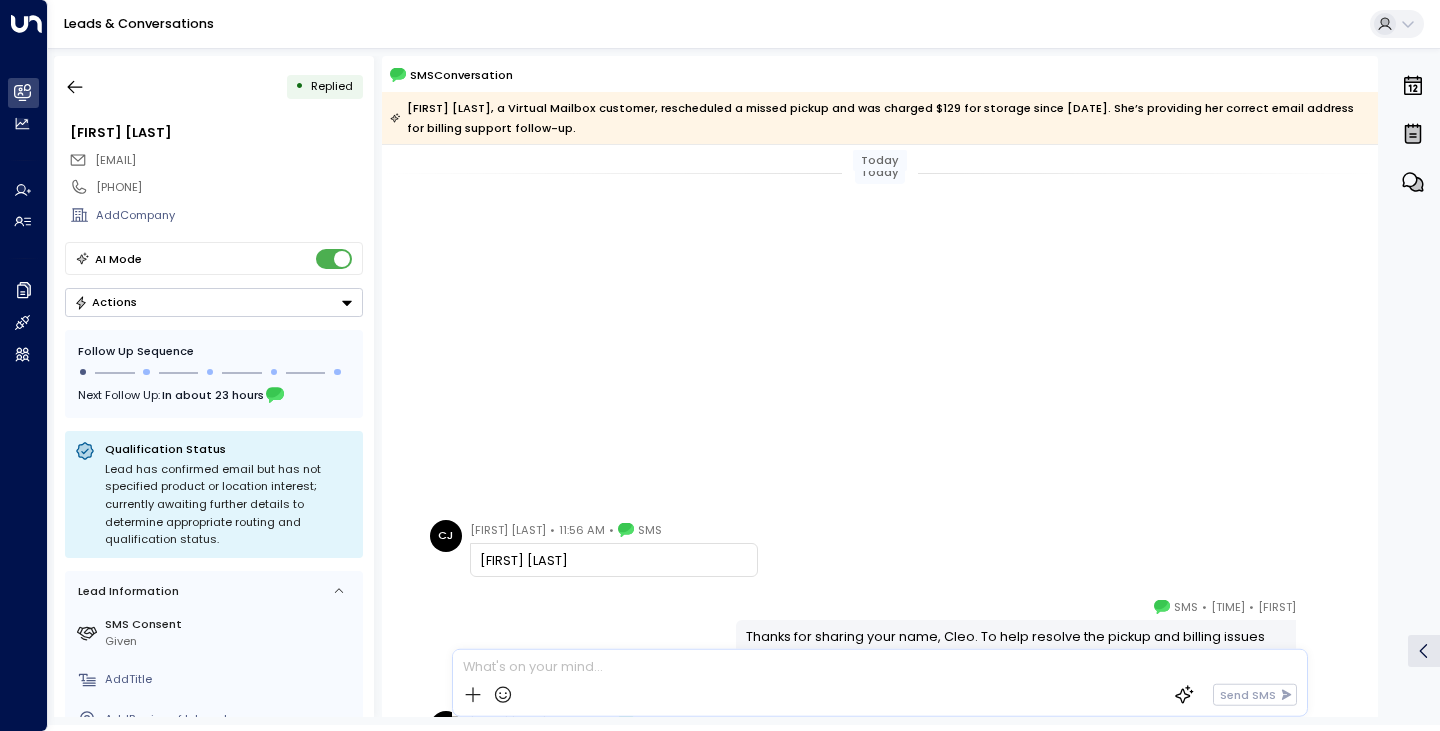 scroll, scrollTop: 518, scrollLeft: 0, axis: vertical 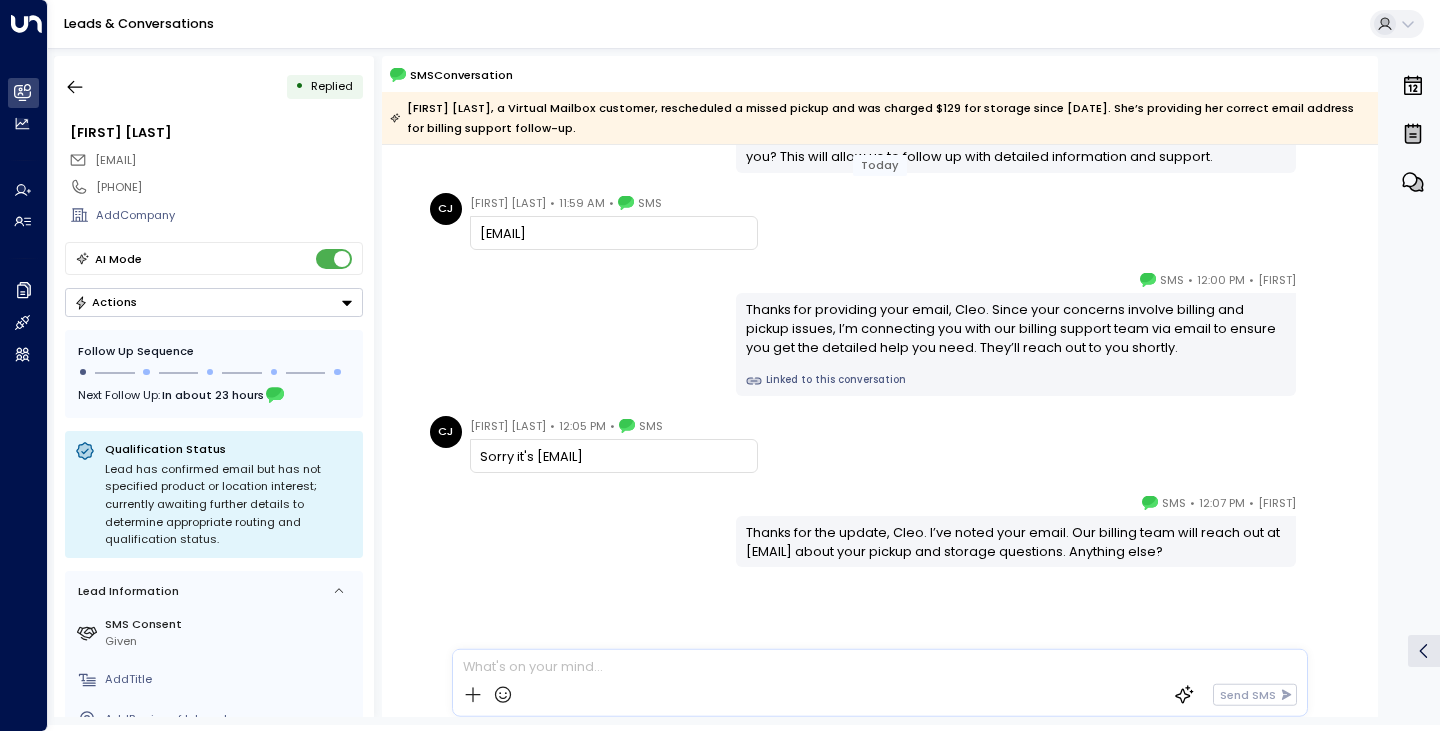 click on "Riley • [TIME] • SMS Thanks for providing your email, Cleo. Since your concerns involve billing and pickup issues, I’m connecting you with our billing support team via email to ensure you get the detailed help you need. They’ll reach out to you shortly. Linked to this conversation" at bounding box center [880, 333] 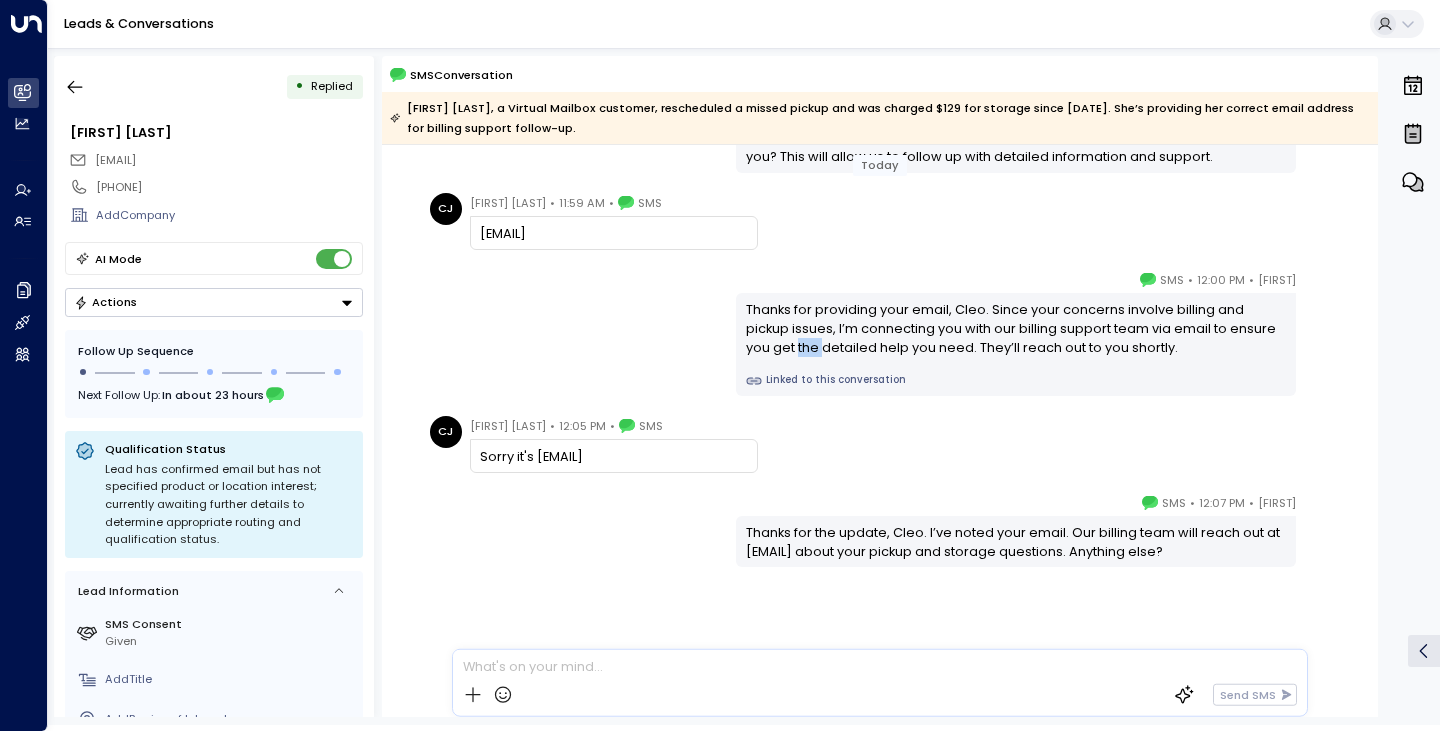 click on "Riley • [TIME] • SMS Thanks for providing your email, Cleo. Since your concerns involve billing and pickup issues, I’m connecting you with our billing support team via email to ensure you get the detailed help you need. They’ll reach out to you shortly. Linked to this conversation" at bounding box center (880, 333) 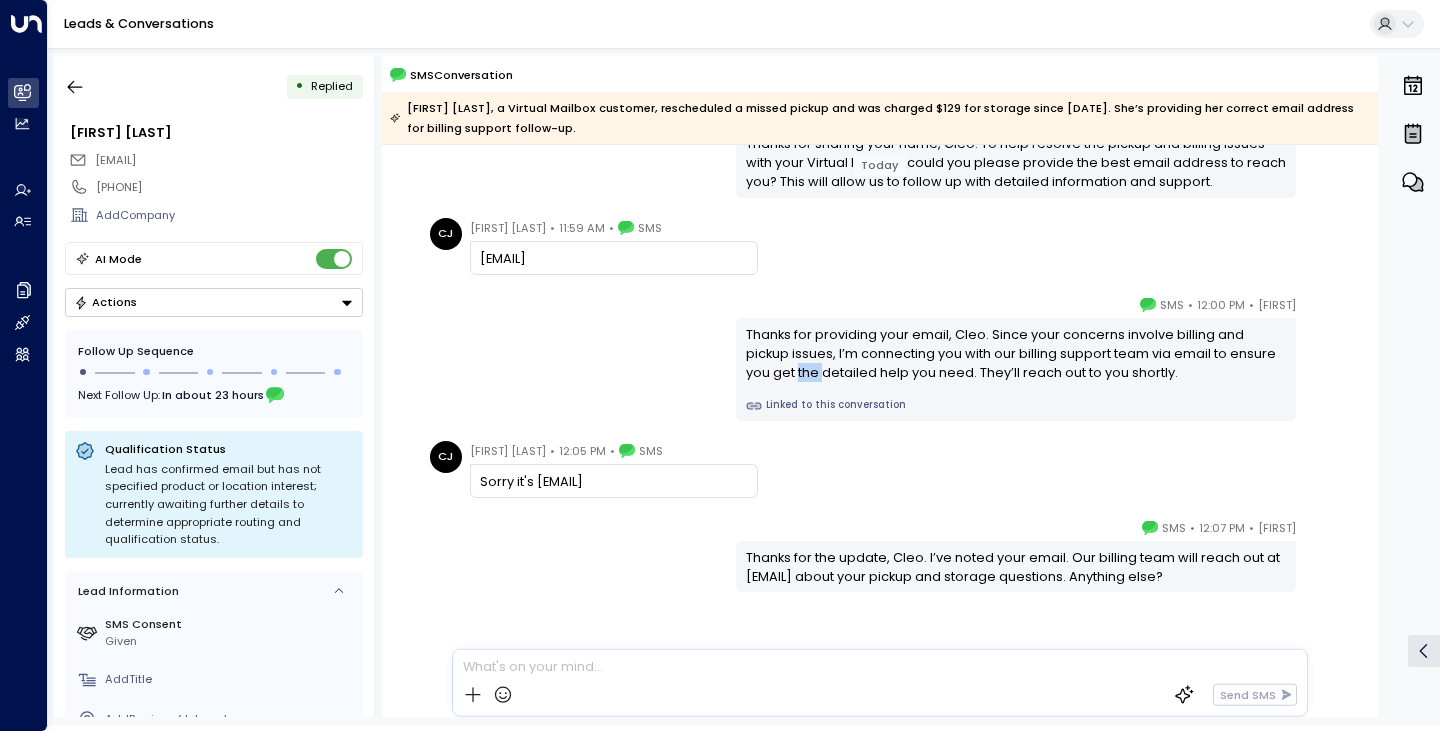 scroll, scrollTop: 478, scrollLeft: 0, axis: vertical 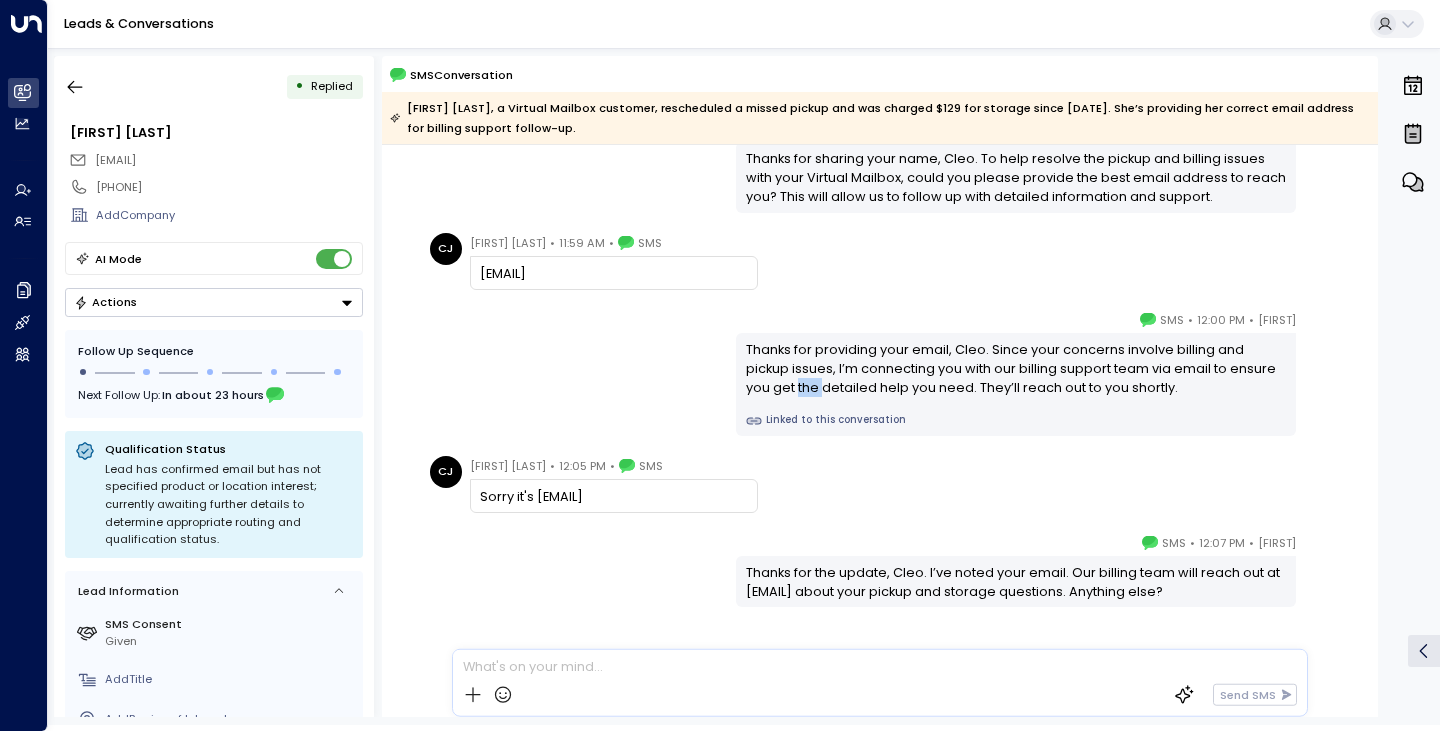 drag, startPoint x: 713, startPoint y: 495, endPoint x: 533, endPoint y: 504, distance: 180.22485 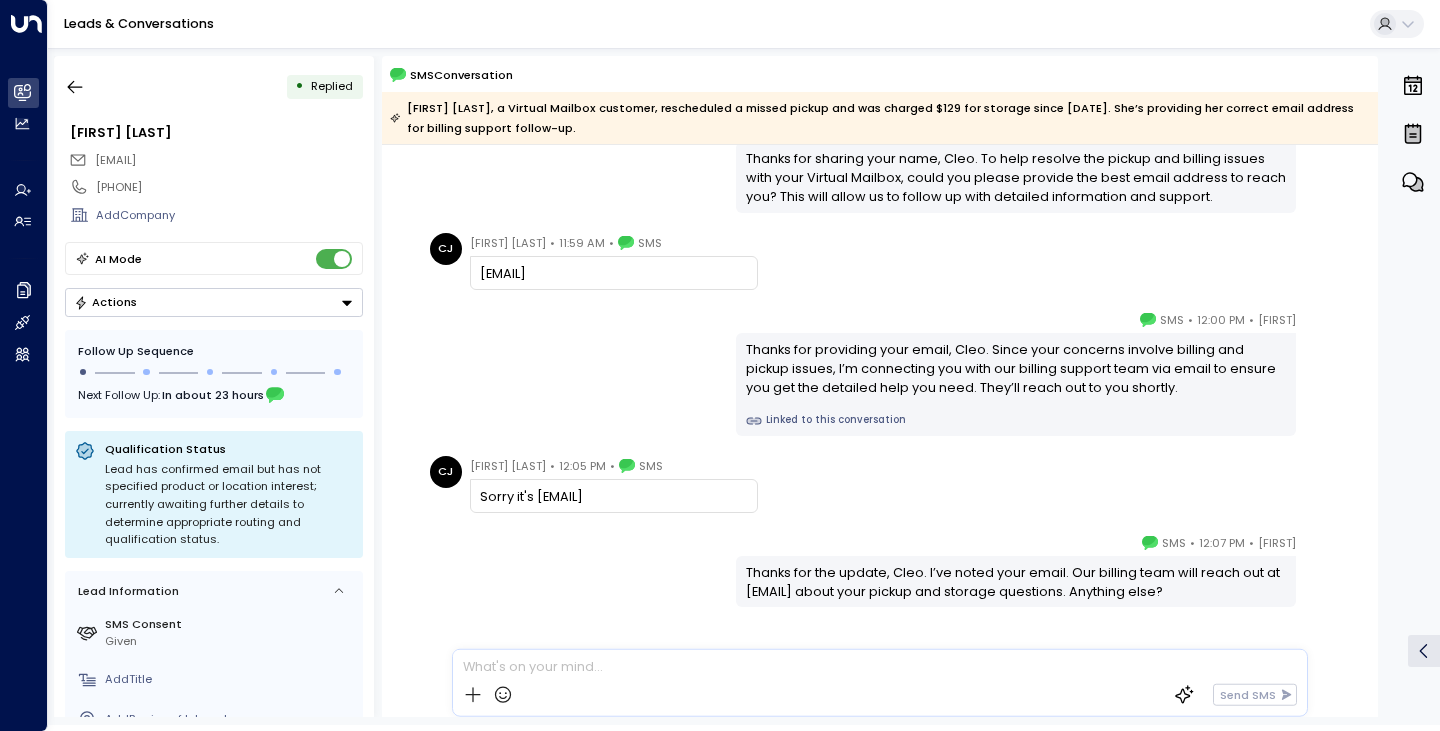 click on "Riley • [TIME] • SMS Thanks for providing your email, Cleo. Since your concerns involve billing and pickup issues, I’m connecting you with our billing support team via email to ensure you get the detailed help you need. They’ll reach out to you shortly. Linked to this conversation" at bounding box center (880, 373) 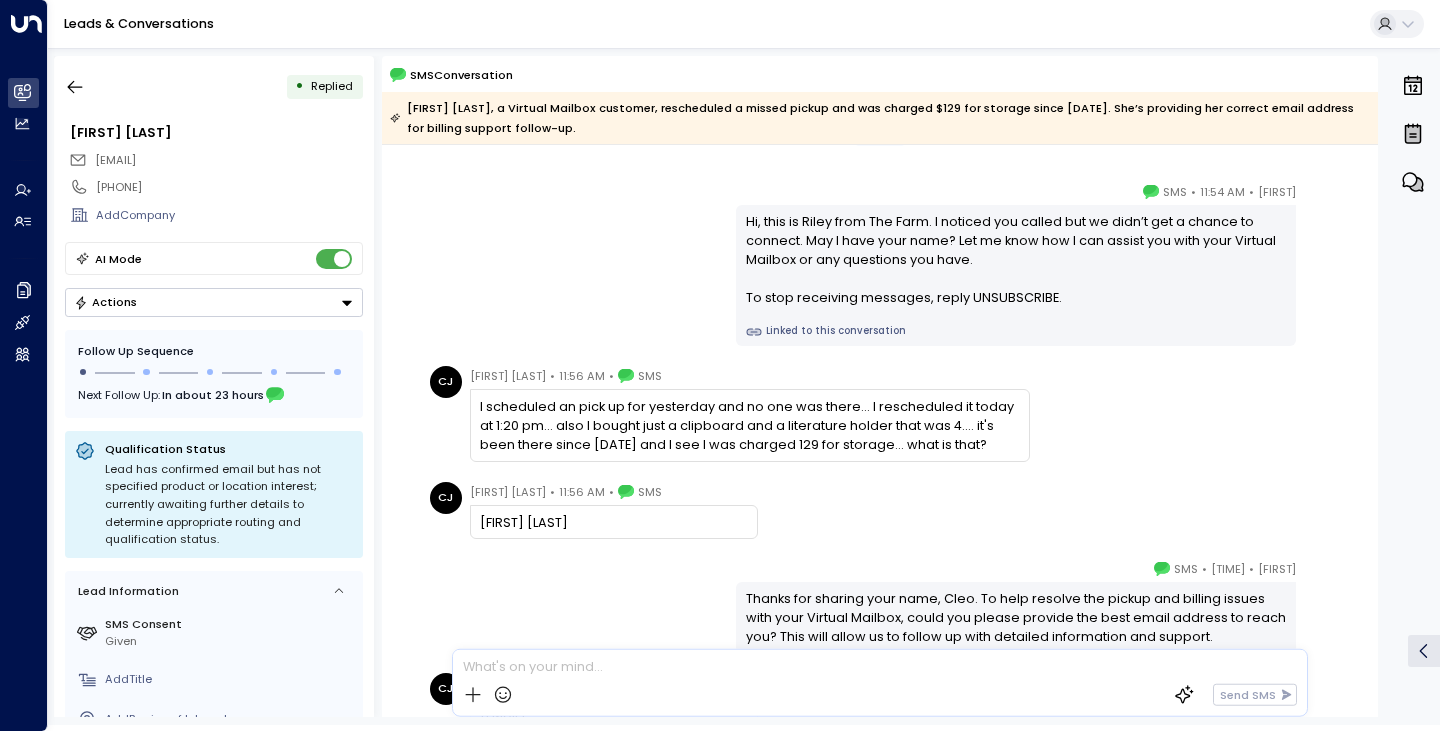 scroll, scrollTop: 0, scrollLeft: 0, axis: both 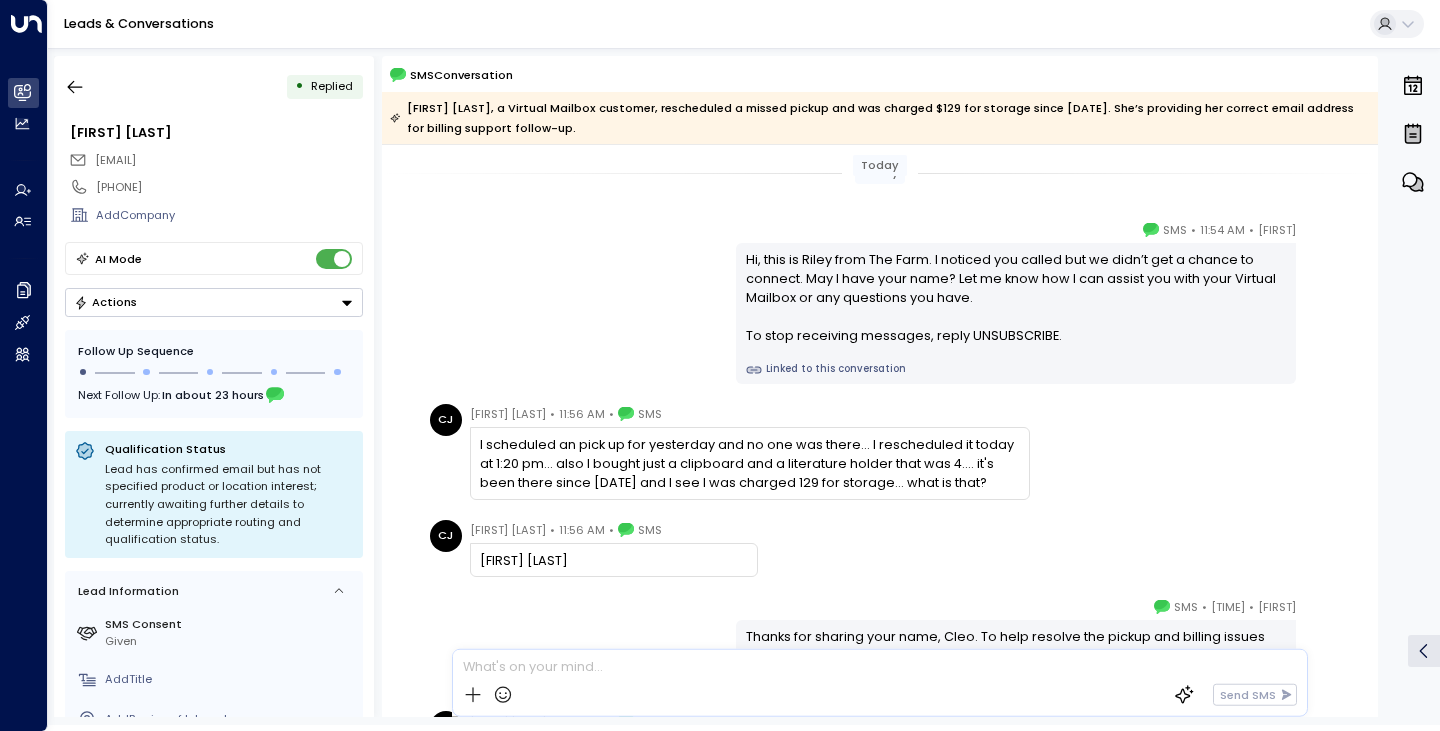 click on "[FIRST] [LAST]" at bounding box center (614, 560) 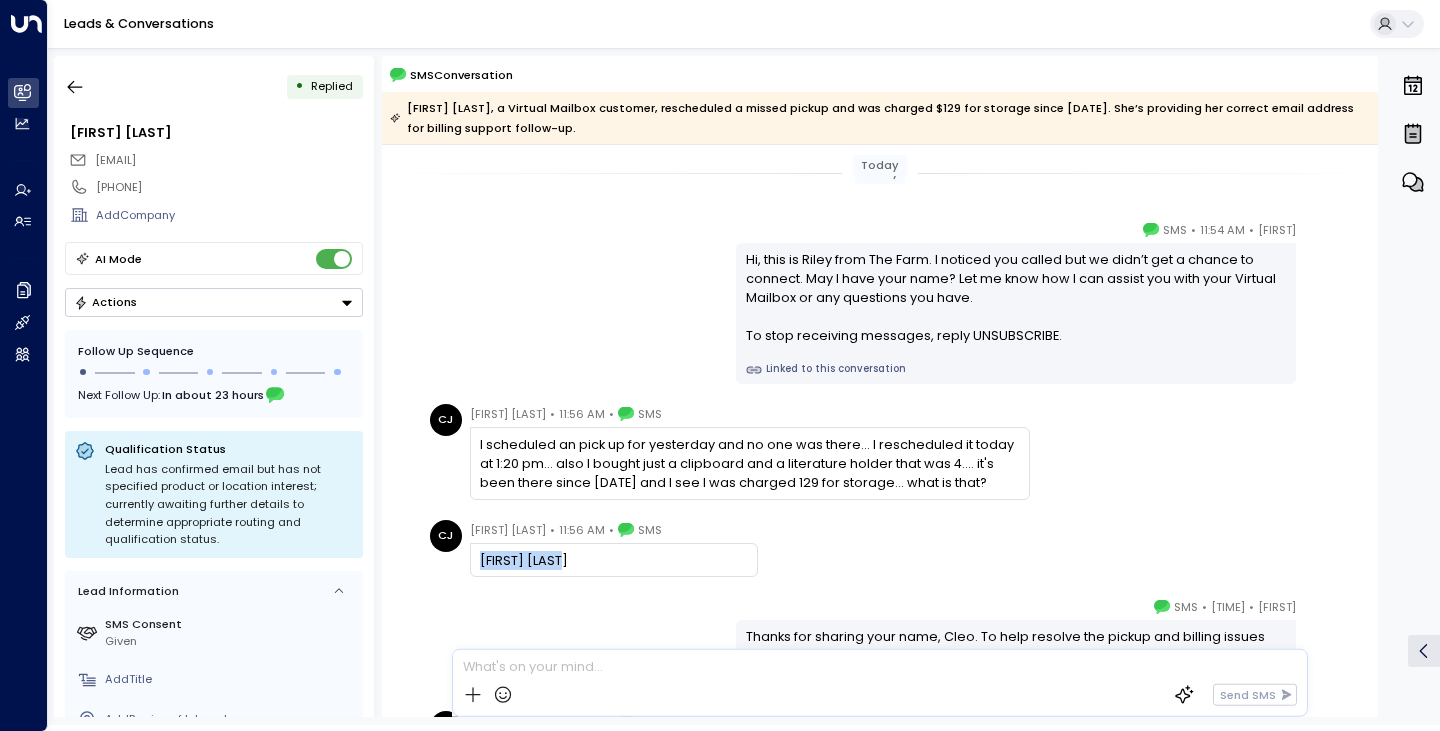drag, startPoint x: 579, startPoint y: 560, endPoint x: 475, endPoint y: 558, distance: 104.019226 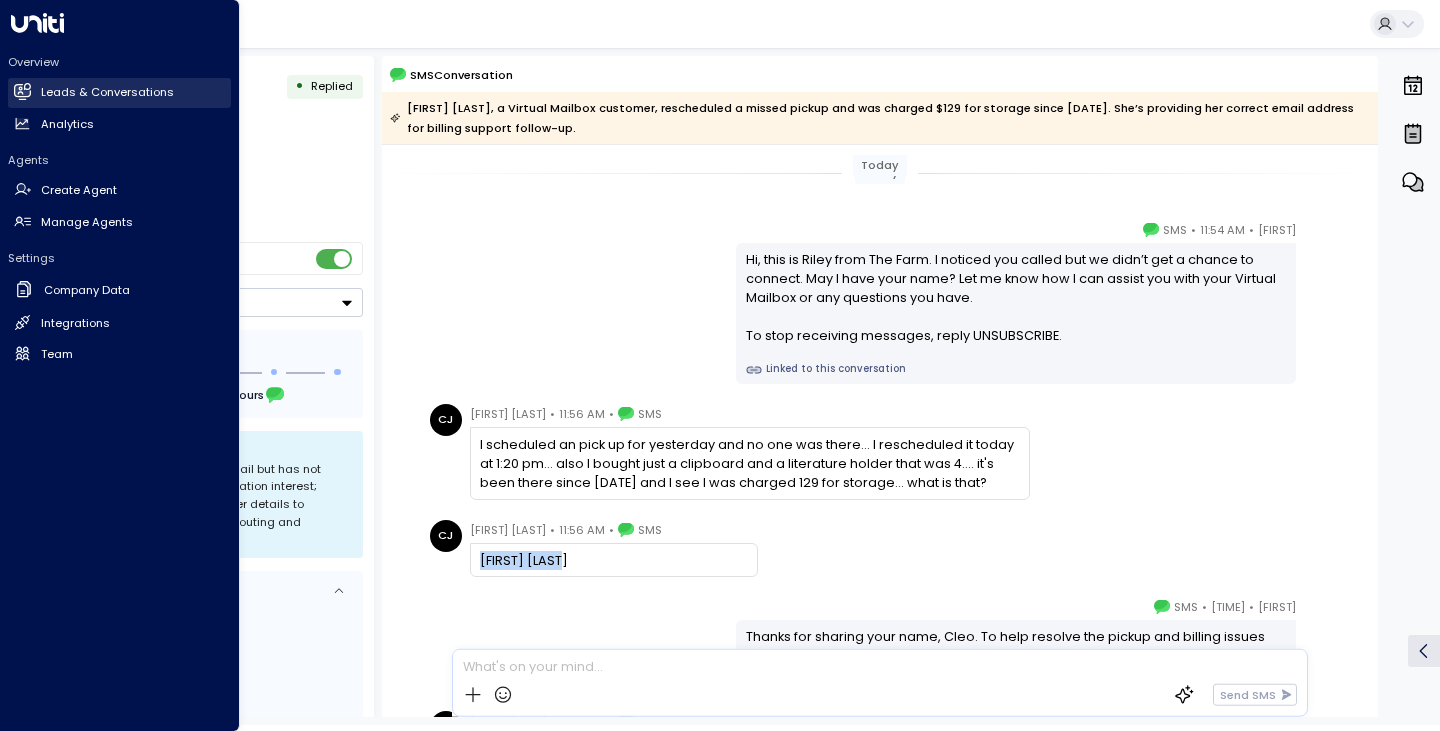 click on "Leads & Conversations" at bounding box center [107, 92] 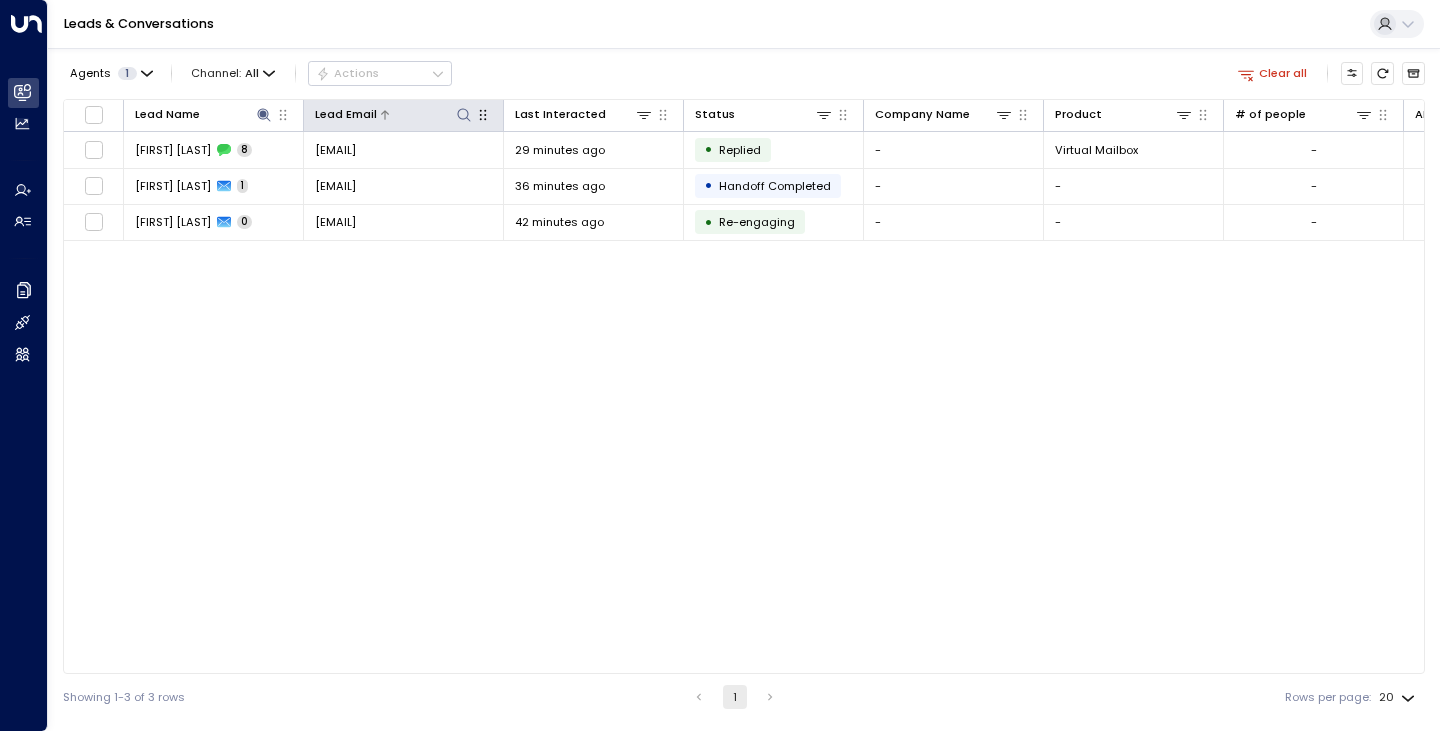 click 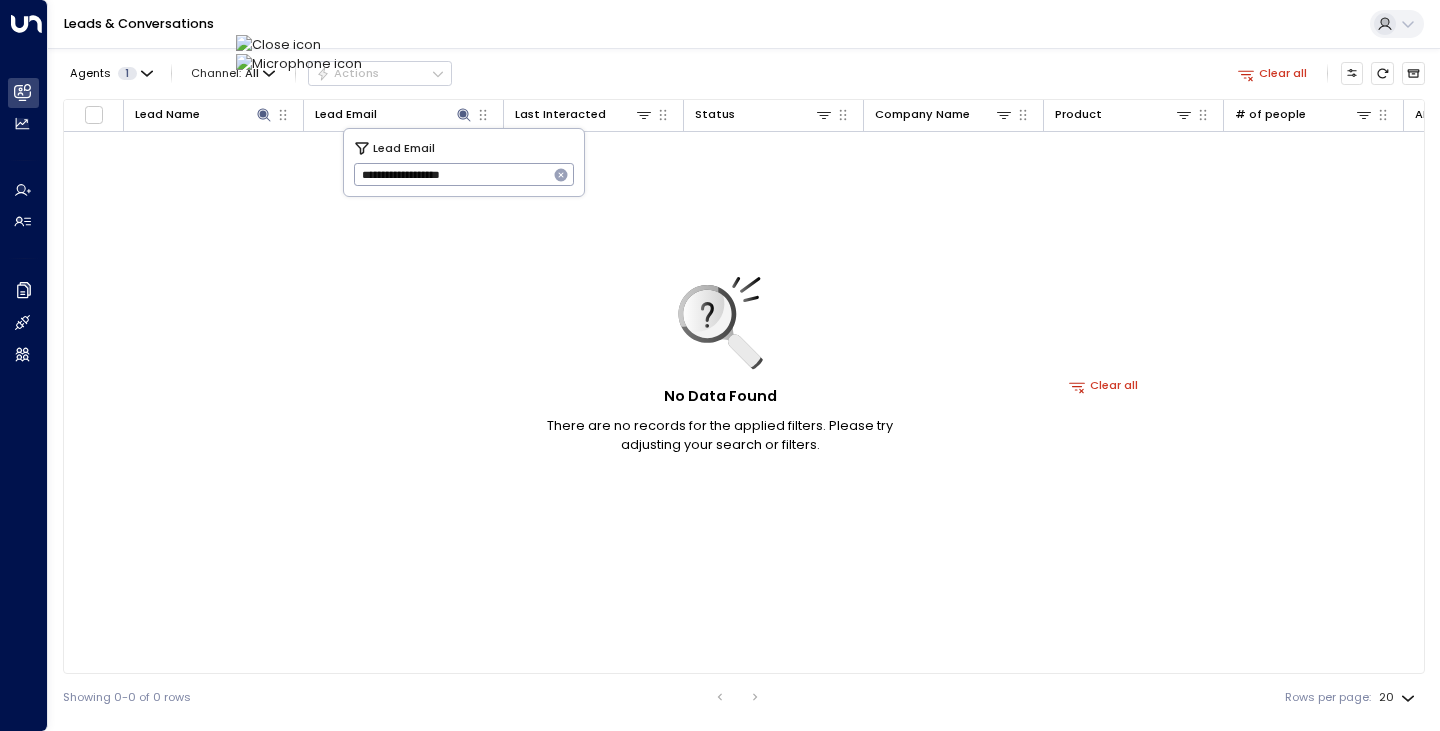 type on "**********" 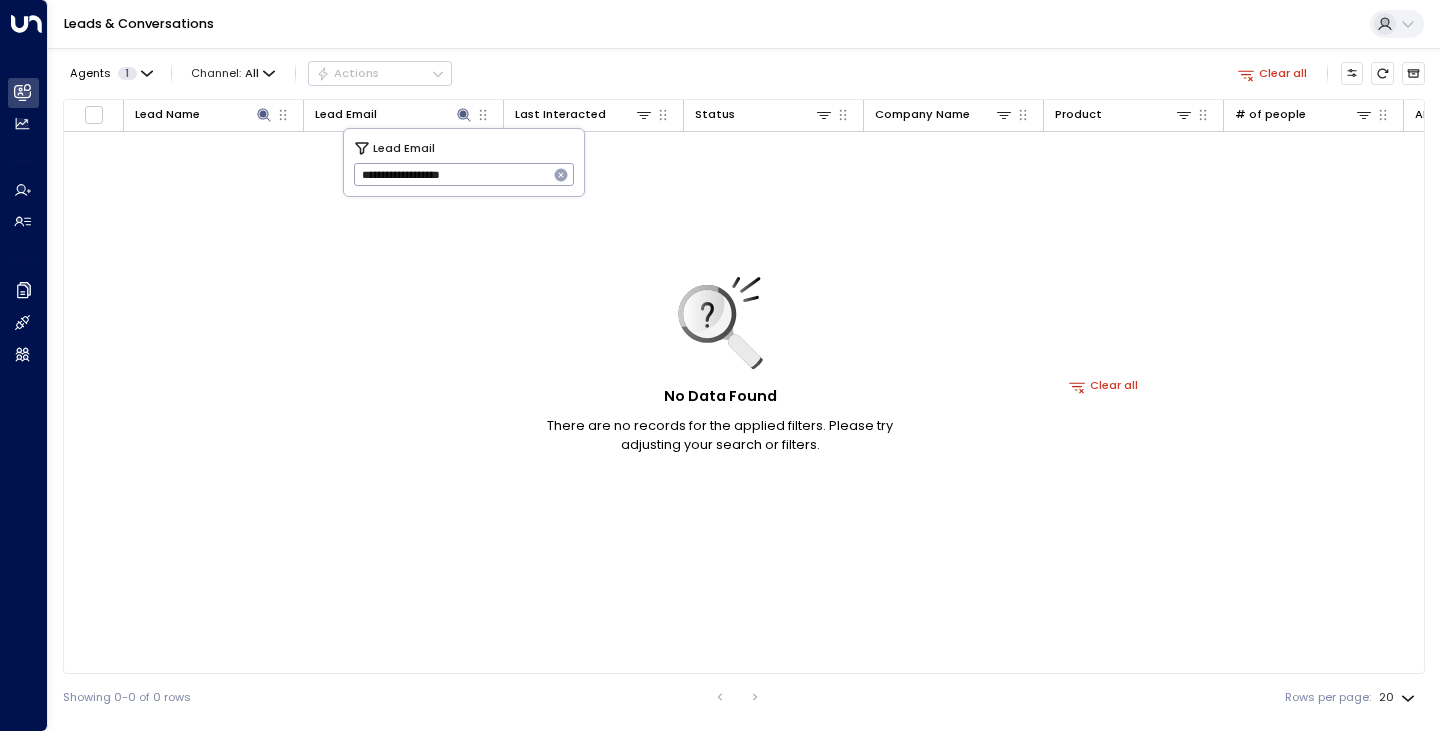 click 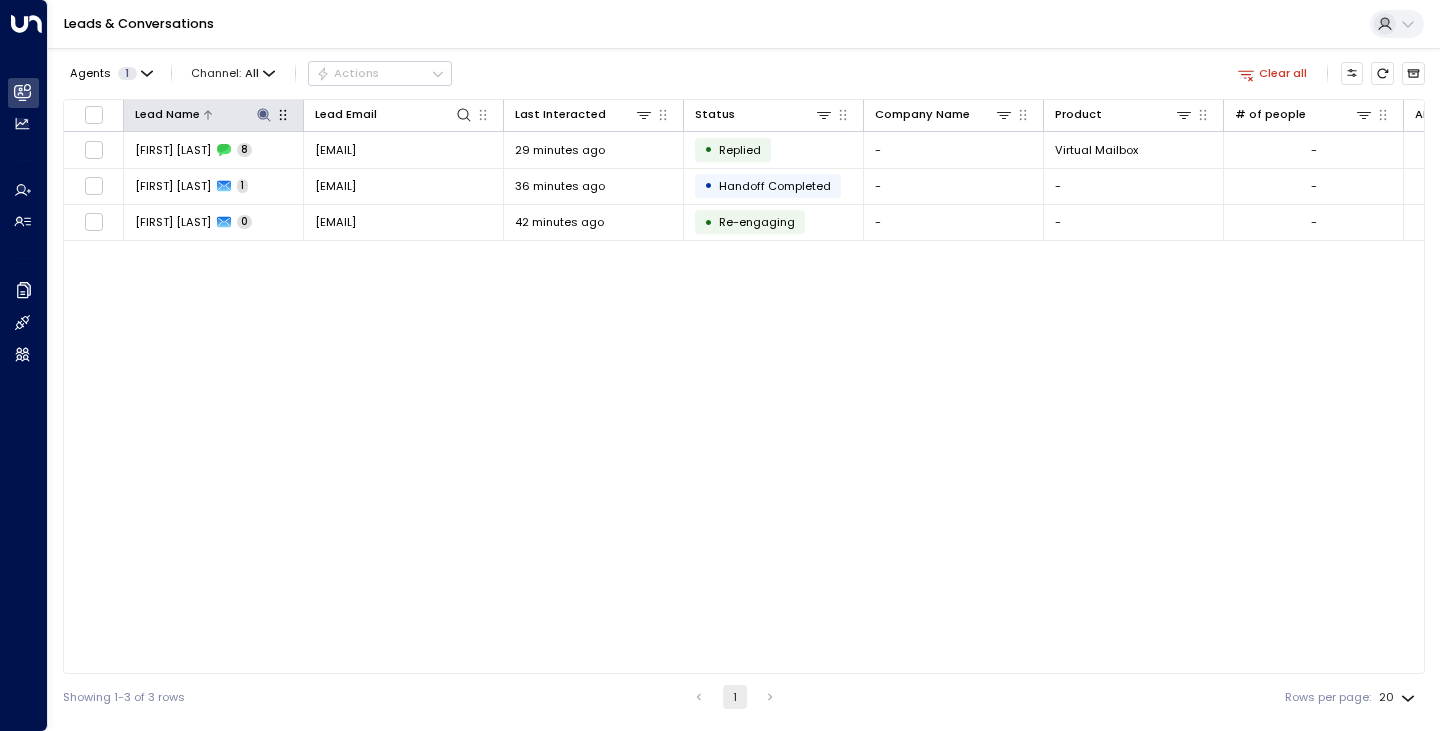 click 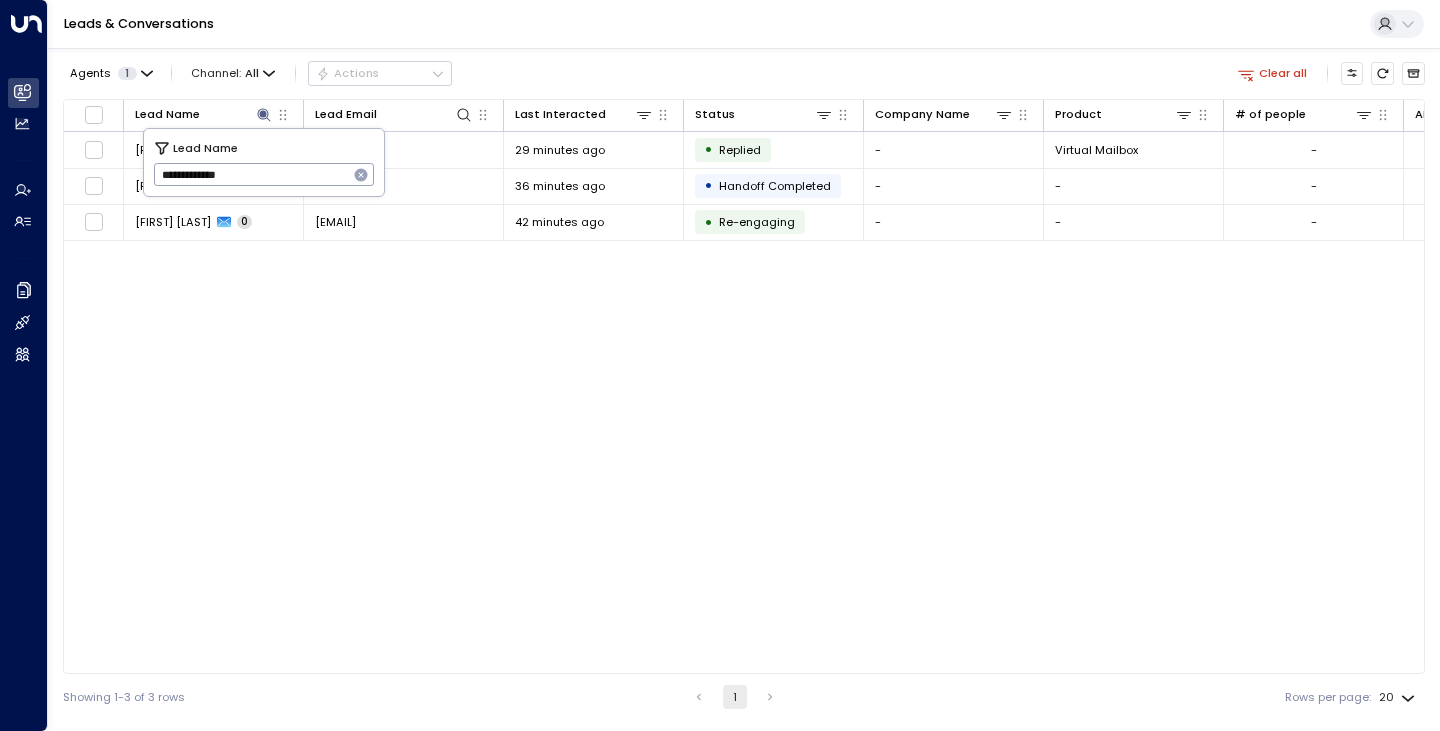 click 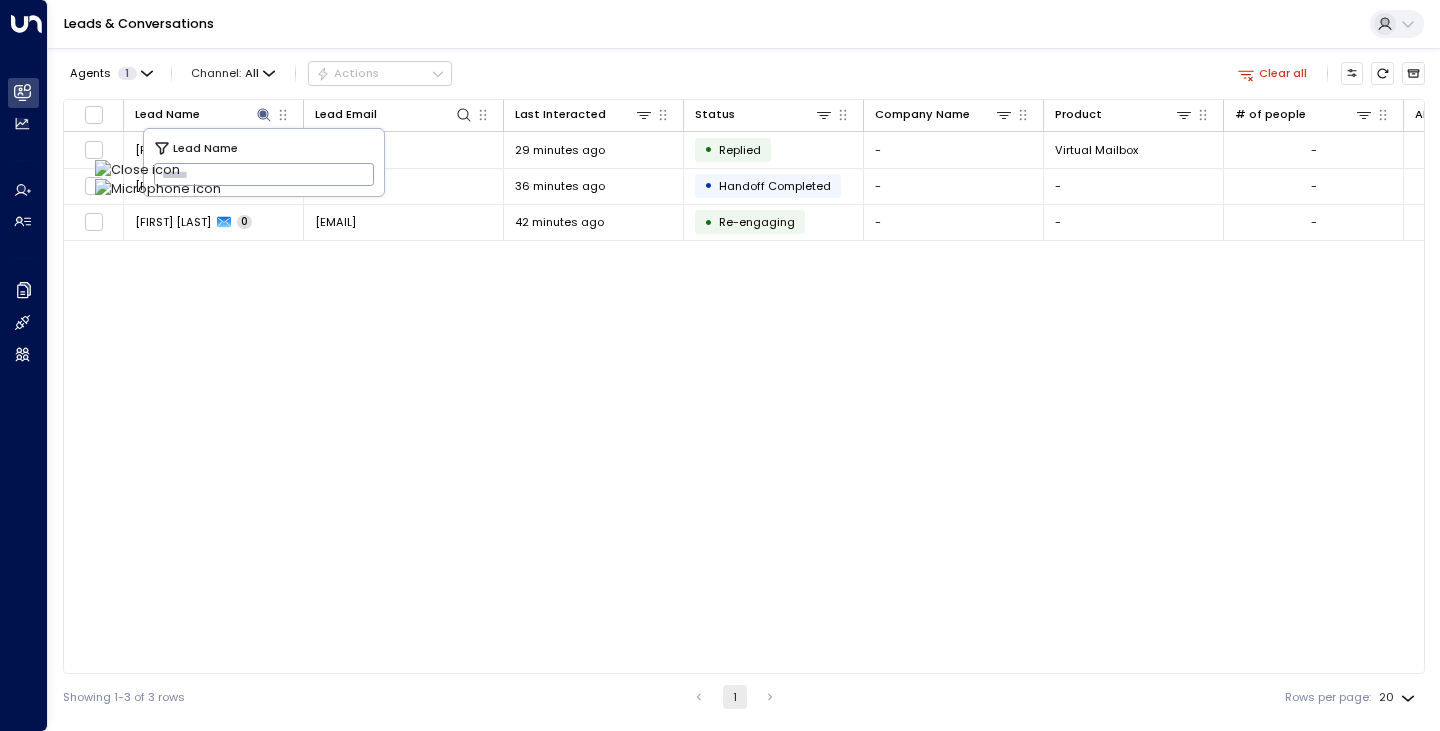 click at bounding box center [264, 175] 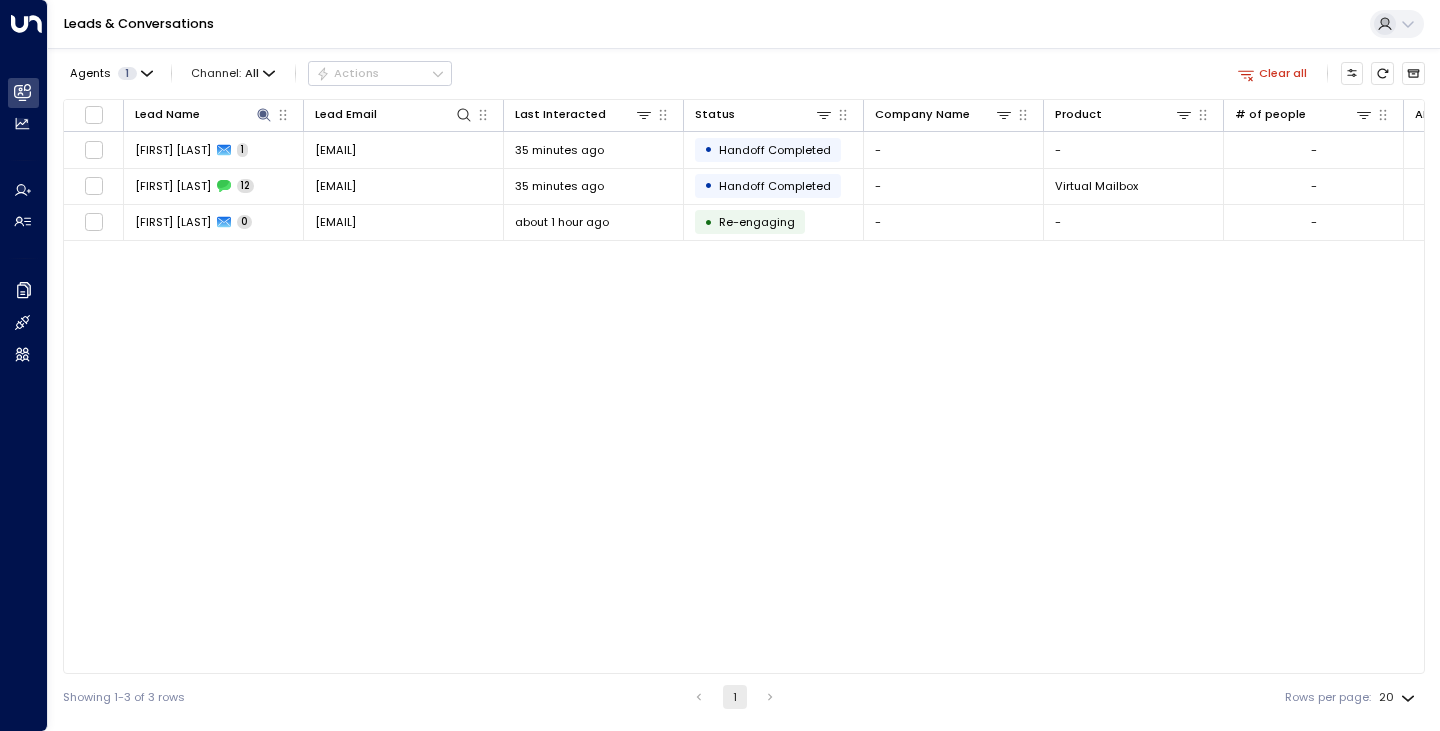 click on "Leads & Conversations" at bounding box center (744, 24) 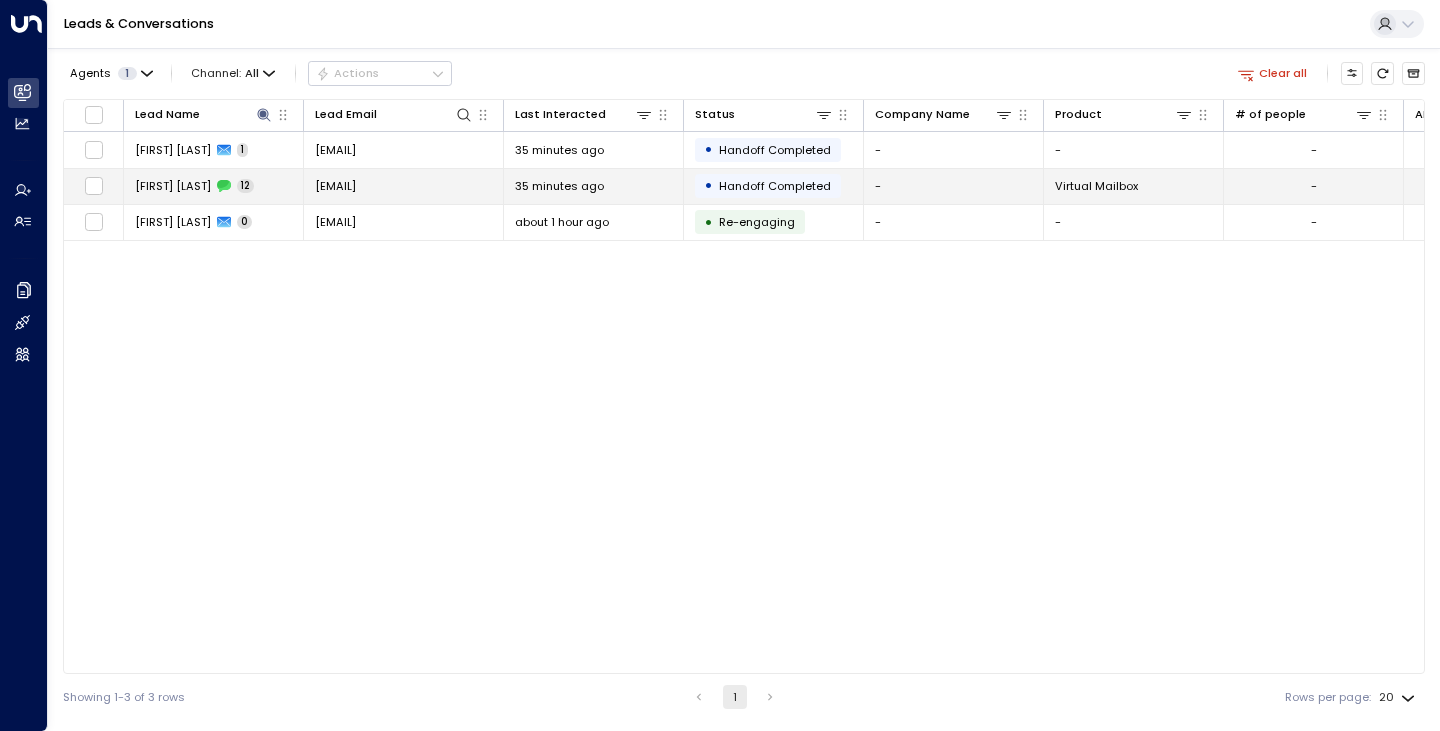 click on "[FIRST] [LAST]" at bounding box center (173, 186) 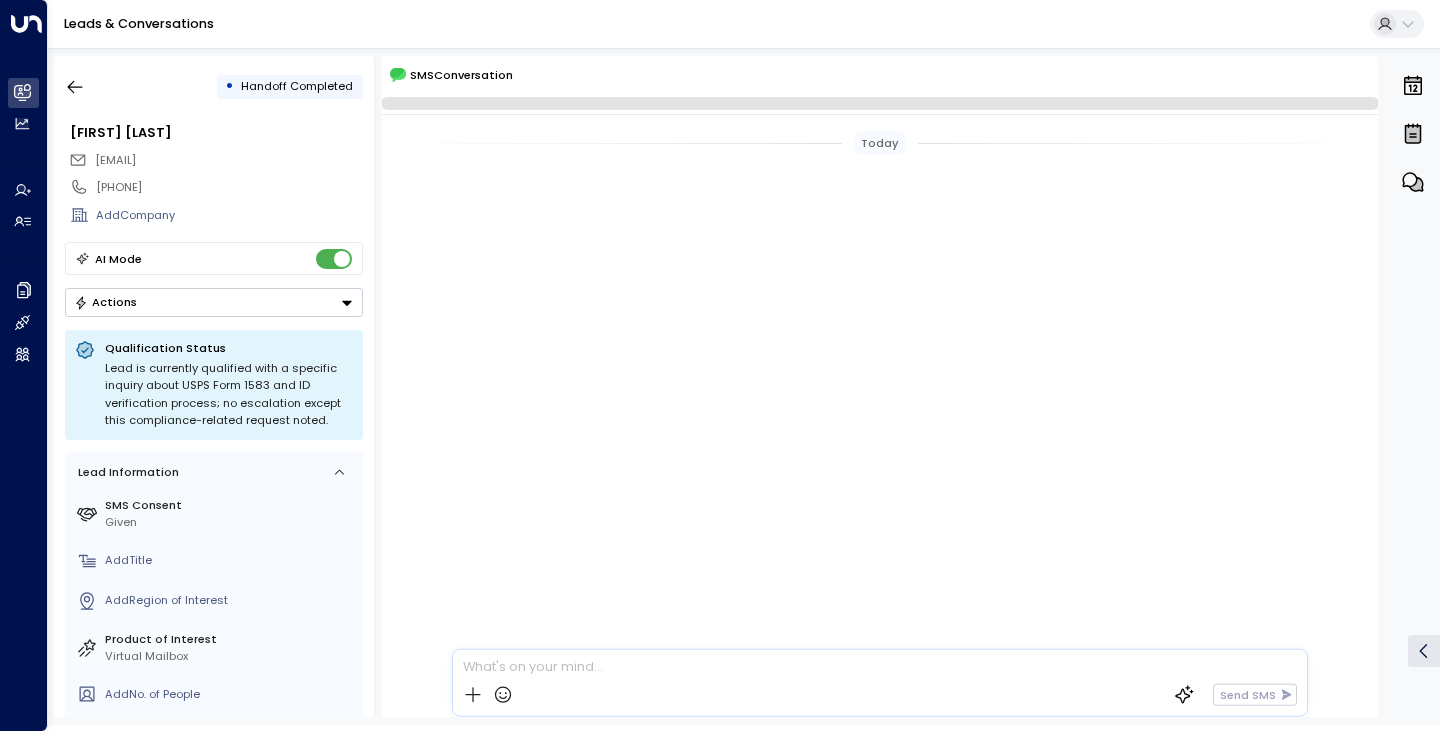 scroll, scrollTop: 823, scrollLeft: 0, axis: vertical 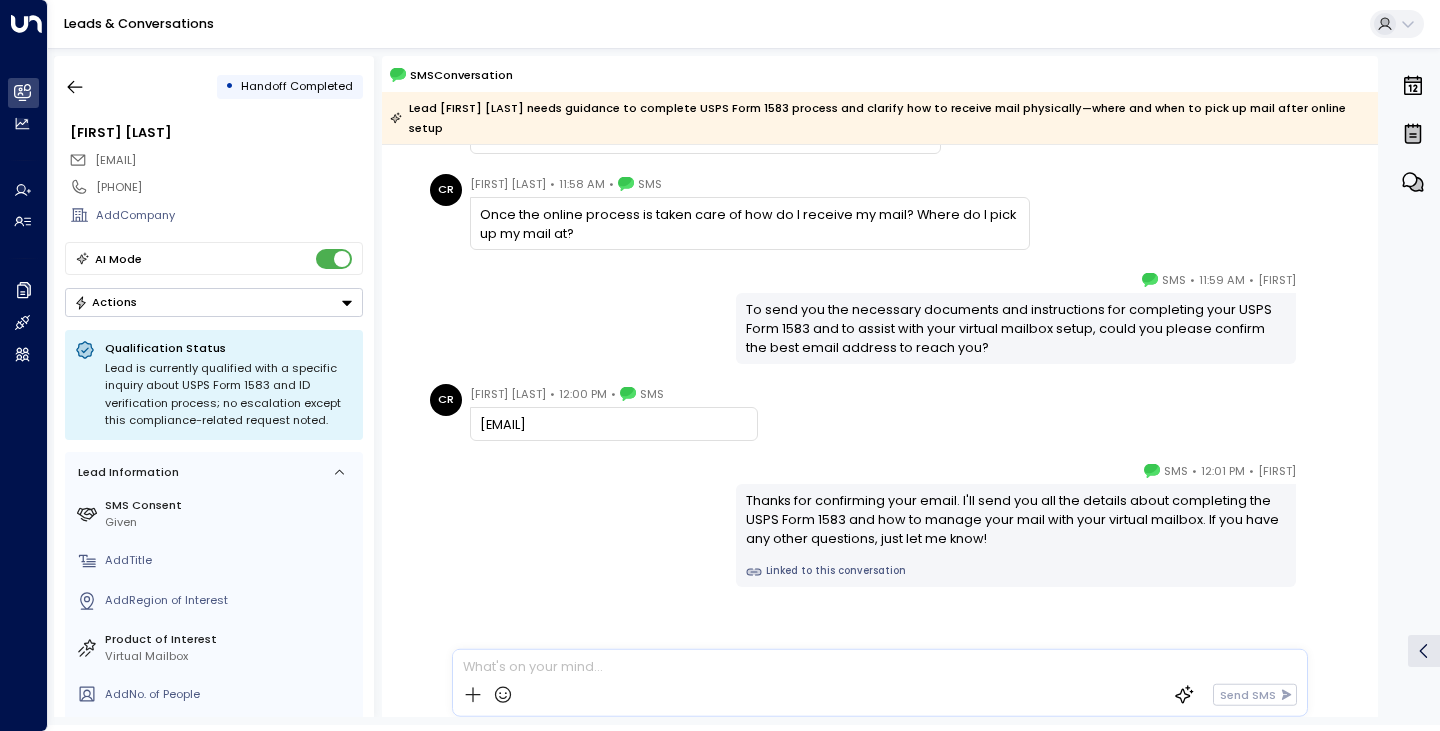 click on "Riley • [TIME] • SMS To send you the necessary documents and instructions for completing your USPS Form 1583 and to assist with your virtual mailbox setup, could you please confirm the best email address to reach you?" at bounding box center (880, 317) 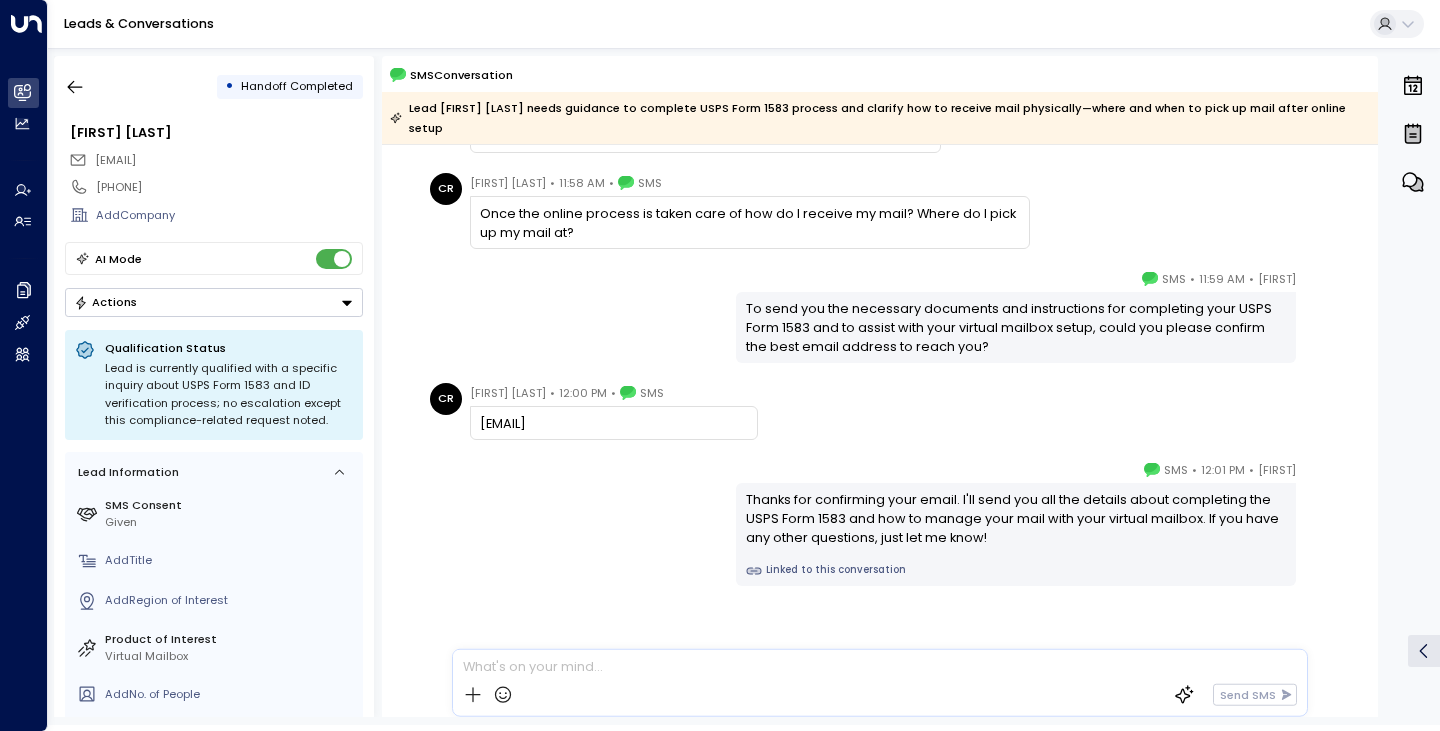 scroll, scrollTop: 833, scrollLeft: 0, axis: vertical 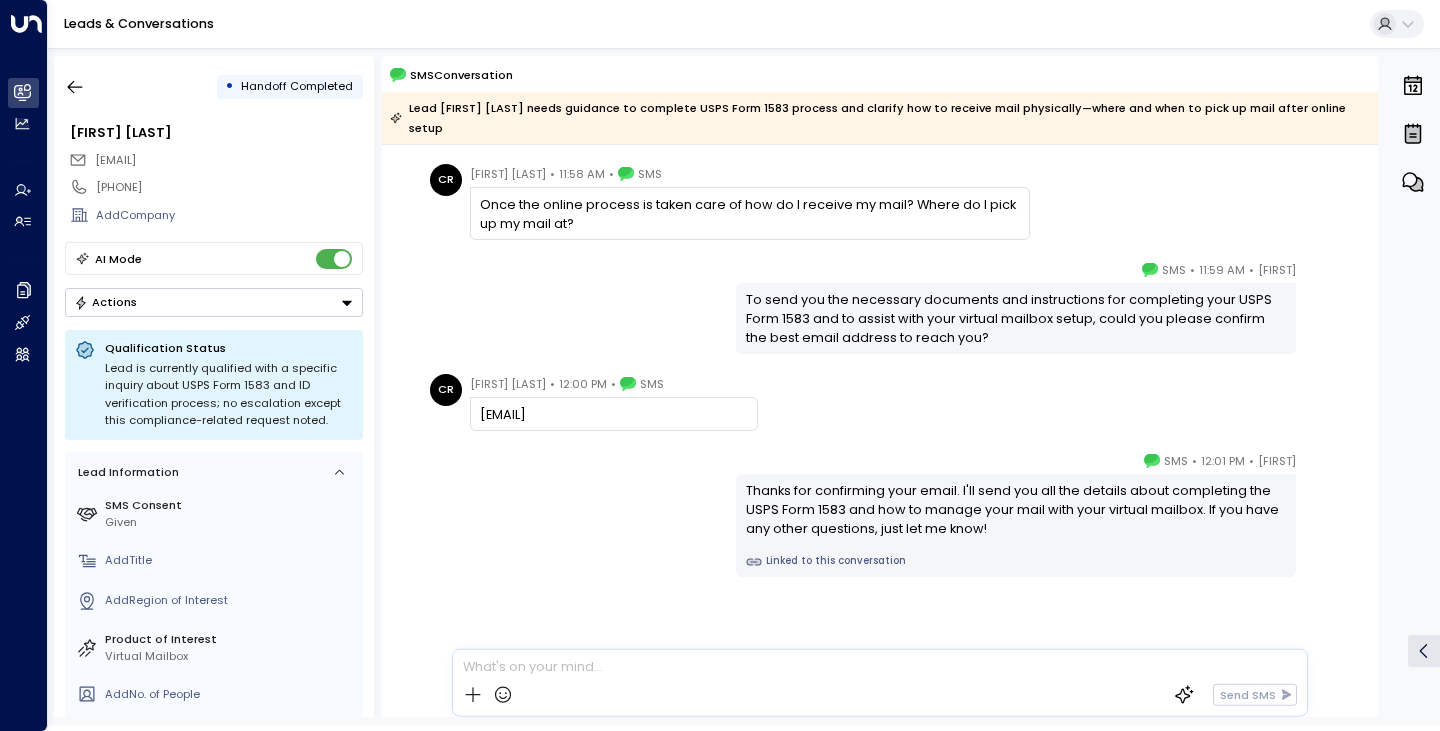 drag, startPoint x: 642, startPoint y: 398, endPoint x: 473, endPoint y: 398, distance: 169 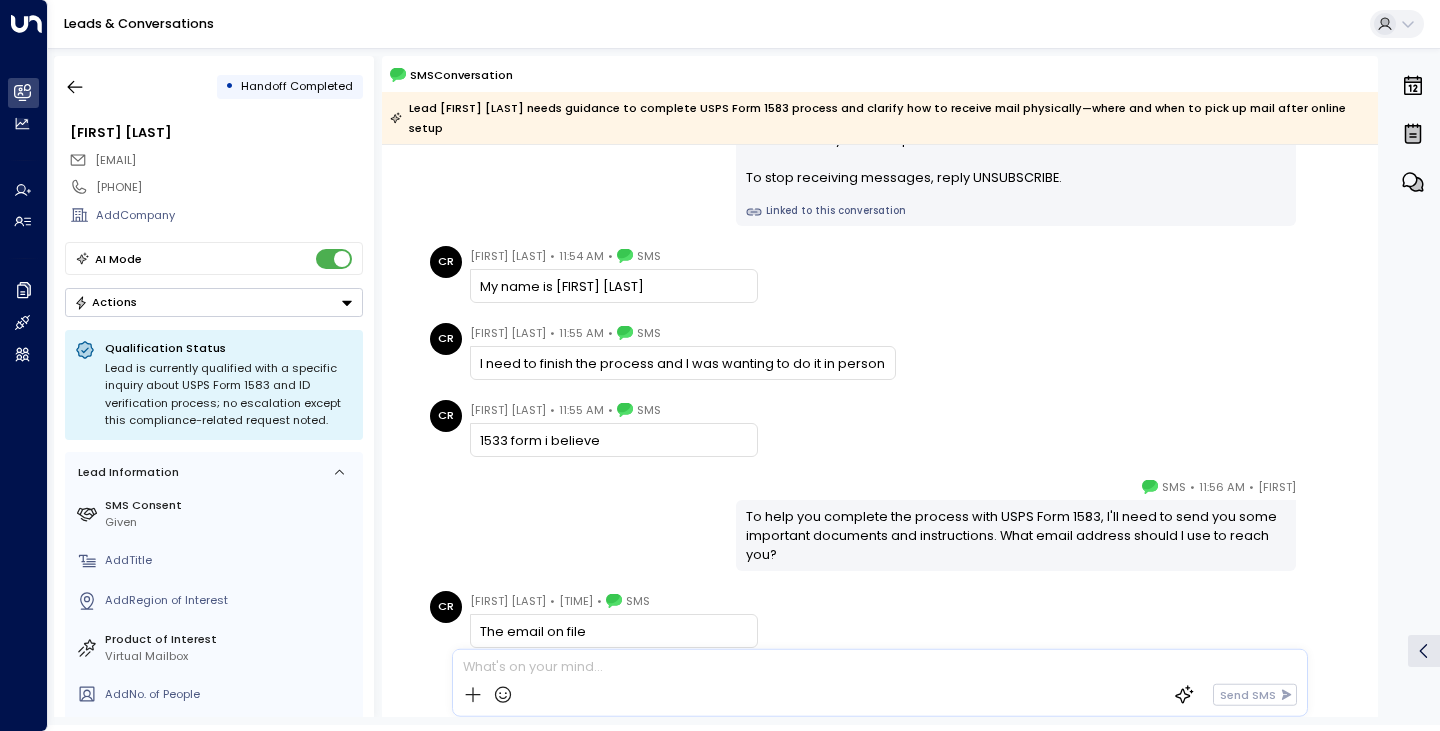 scroll, scrollTop: 153, scrollLeft: 0, axis: vertical 